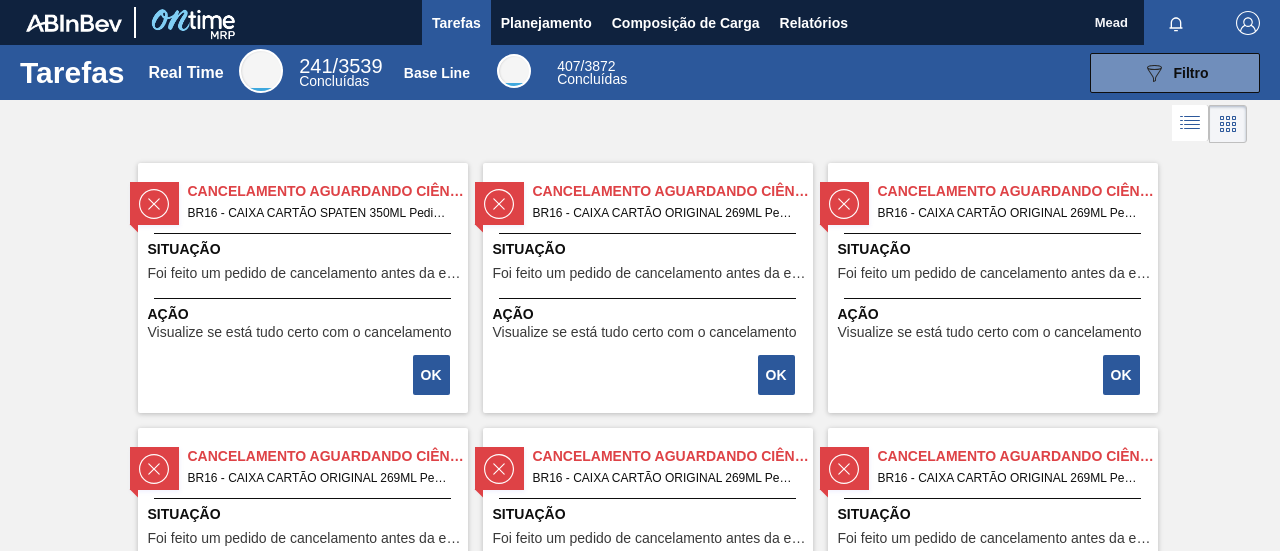 scroll, scrollTop: 0, scrollLeft: 0, axis: both 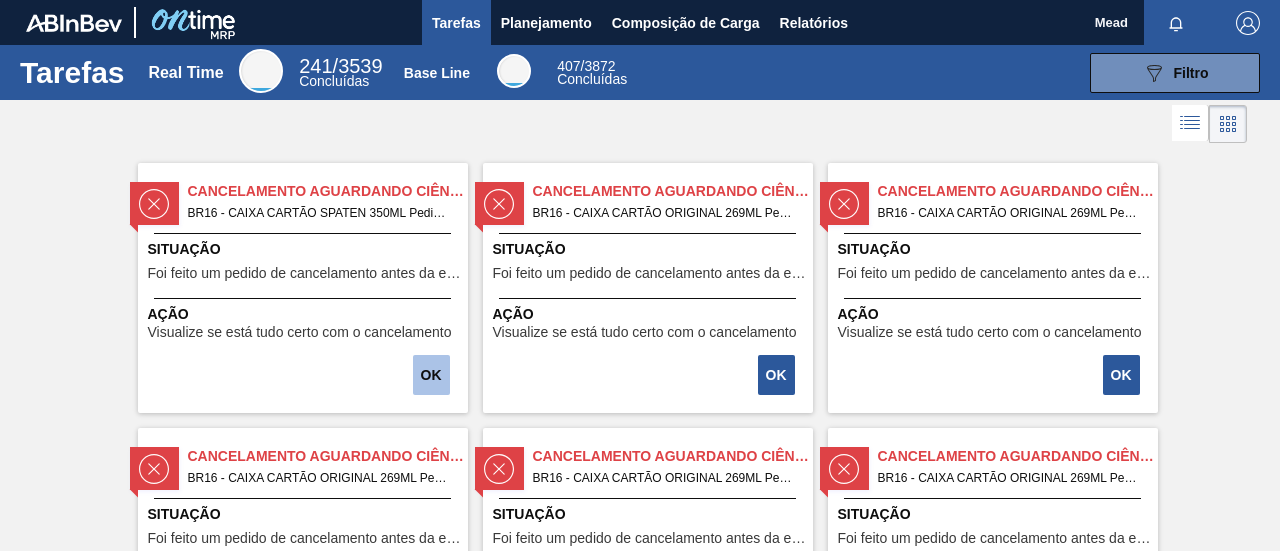 click on "OK" at bounding box center (431, 375) 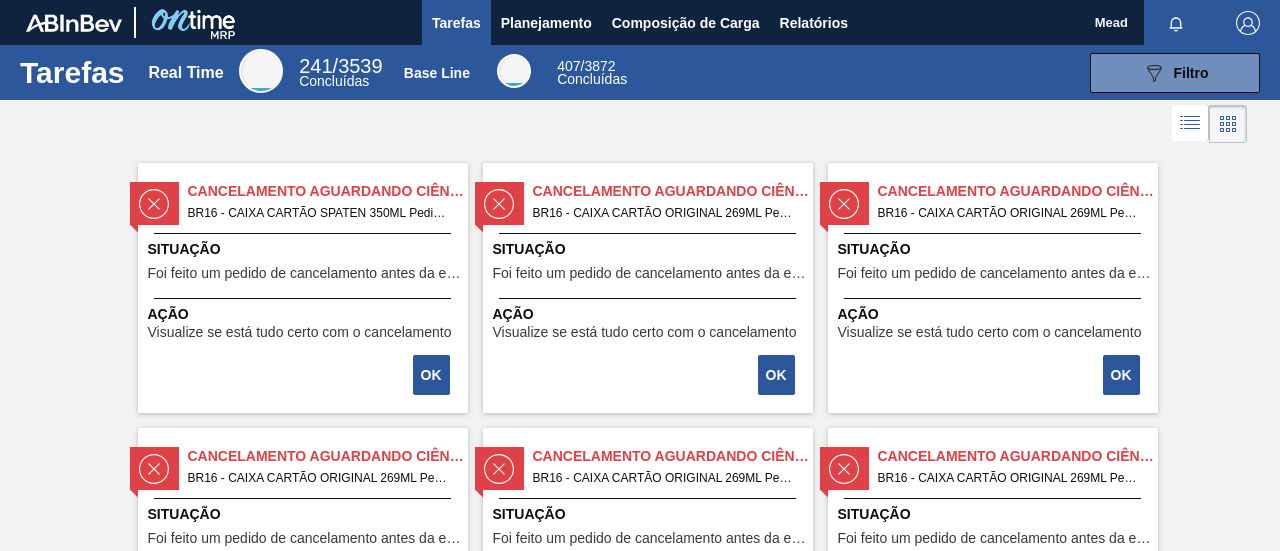 click on "Cancelamento aguardando ciência" at bounding box center (328, 191) 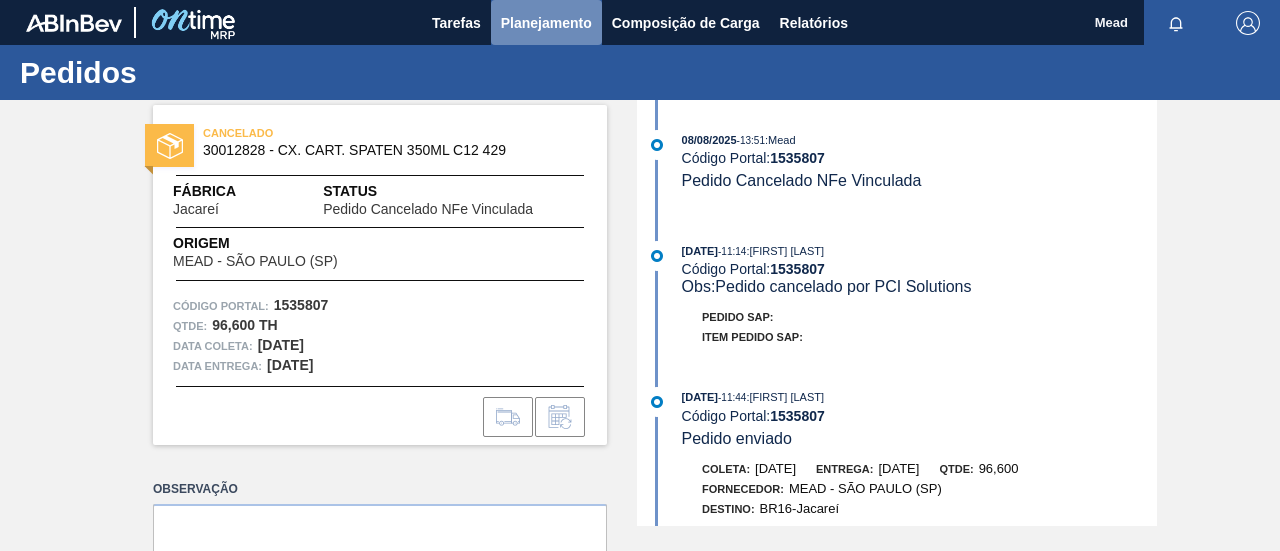 click on "Planejamento" at bounding box center [546, 23] 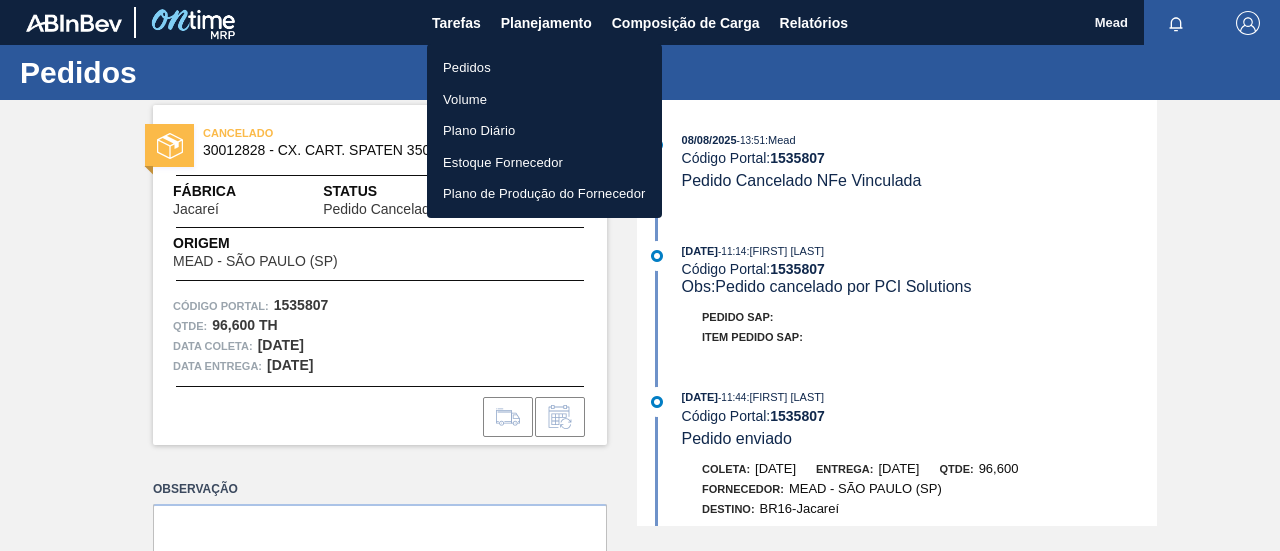 click at bounding box center (640, 275) 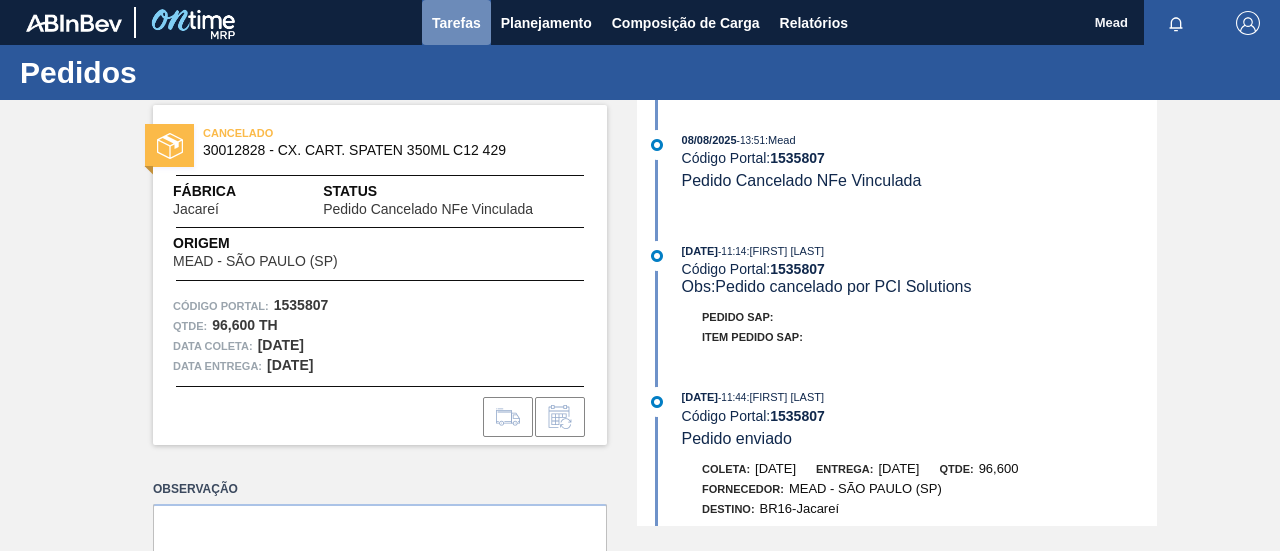 click on "Tarefas" at bounding box center (456, 23) 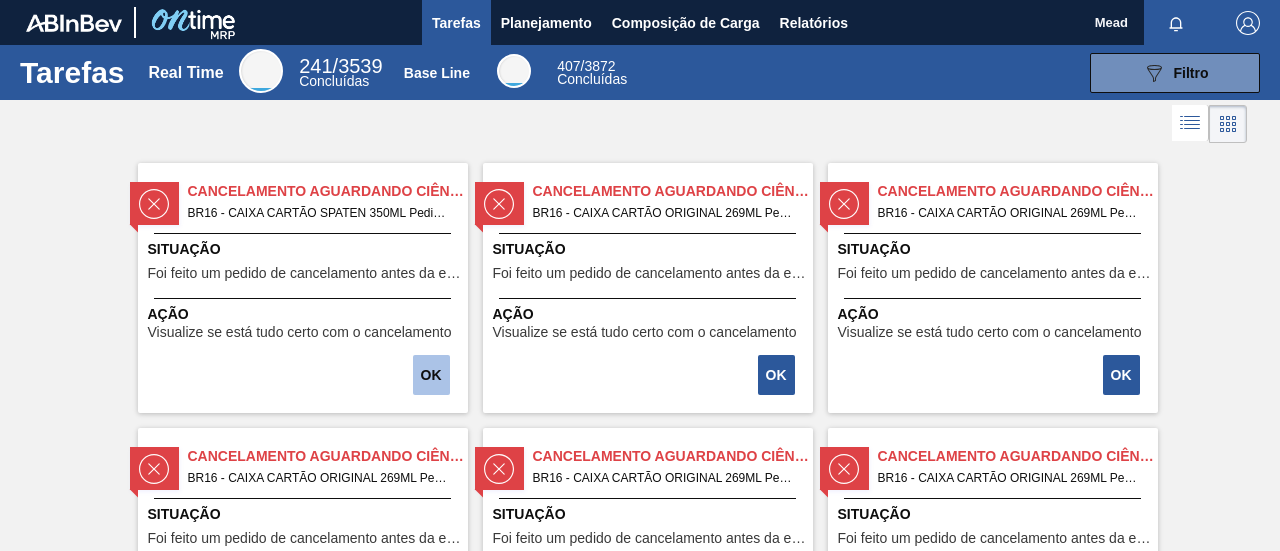 click on "OK" at bounding box center (431, 375) 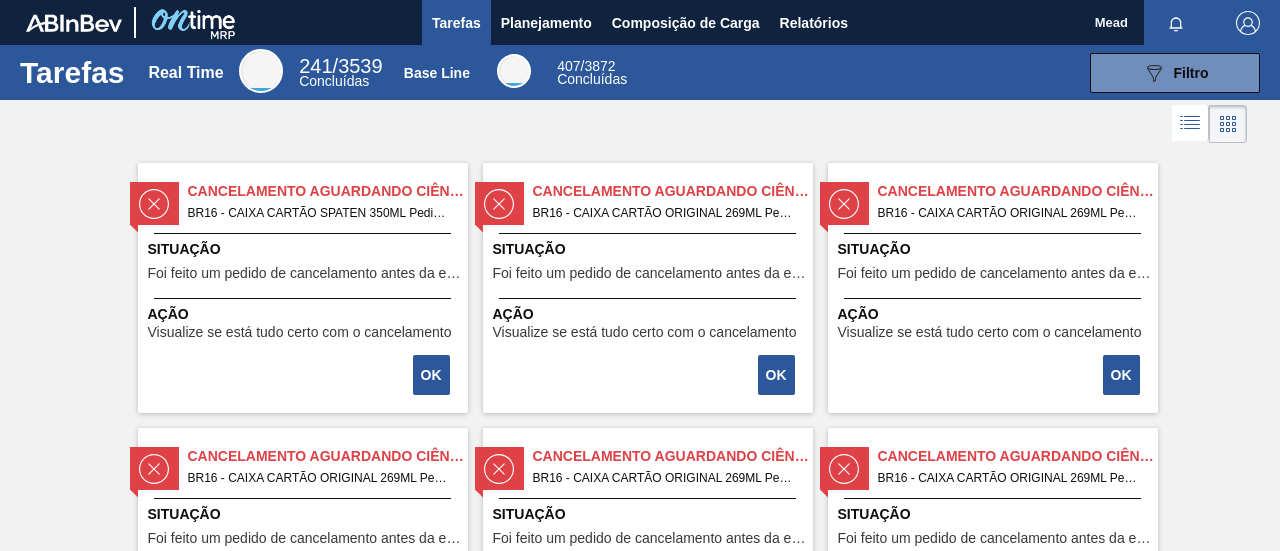 click on "Situação" at bounding box center (305, 249) 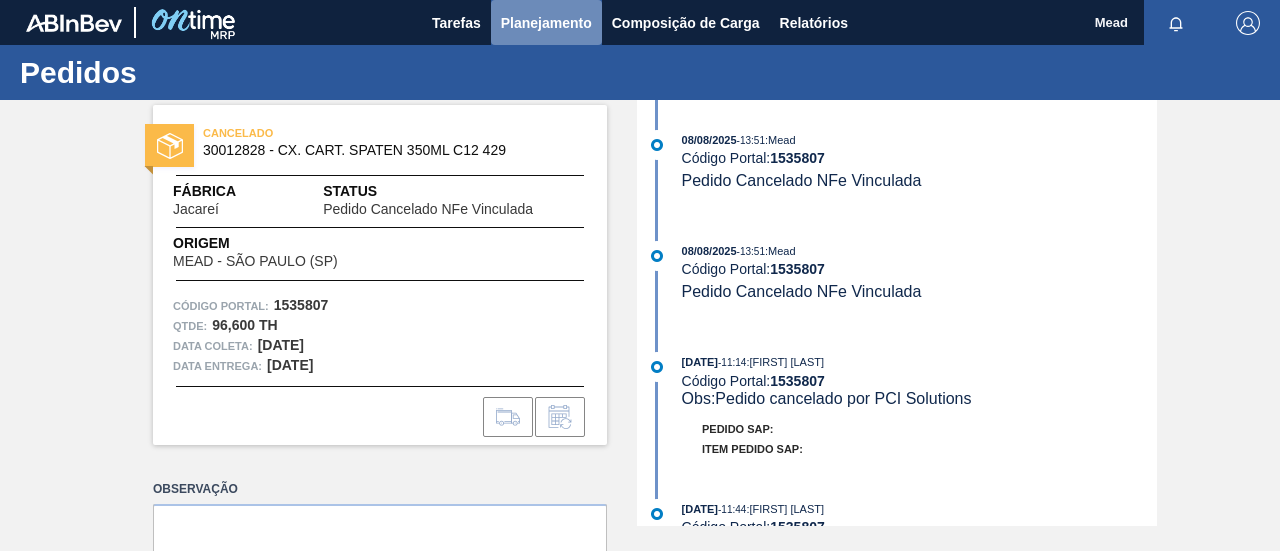 click on "Planejamento" at bounding box center (546, 23) 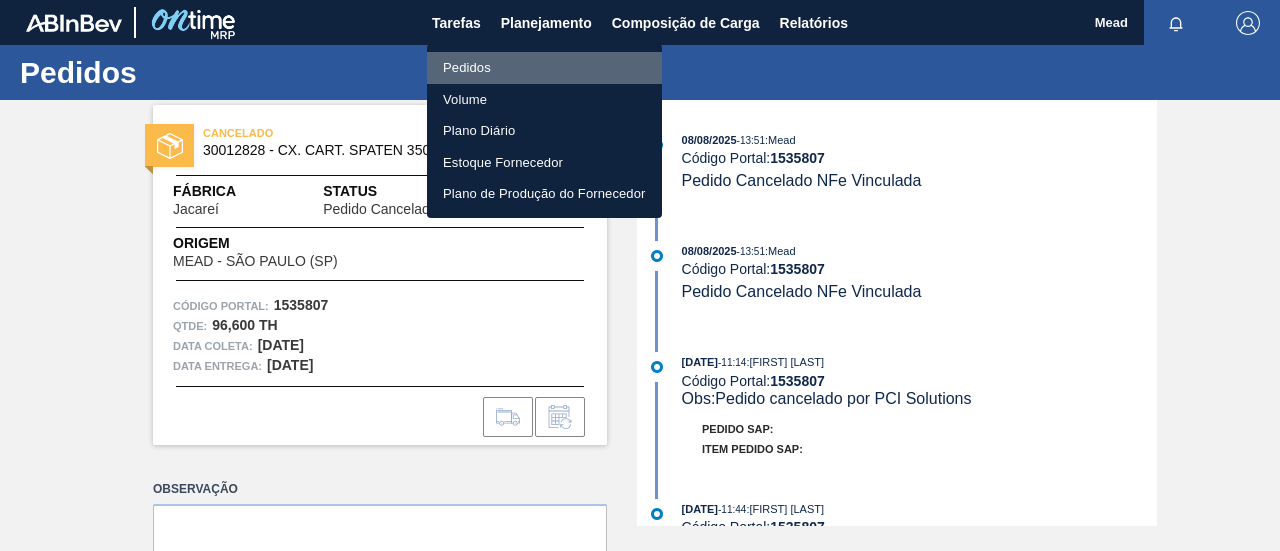 click on "Pedidos" at bounding box center (544, 68) 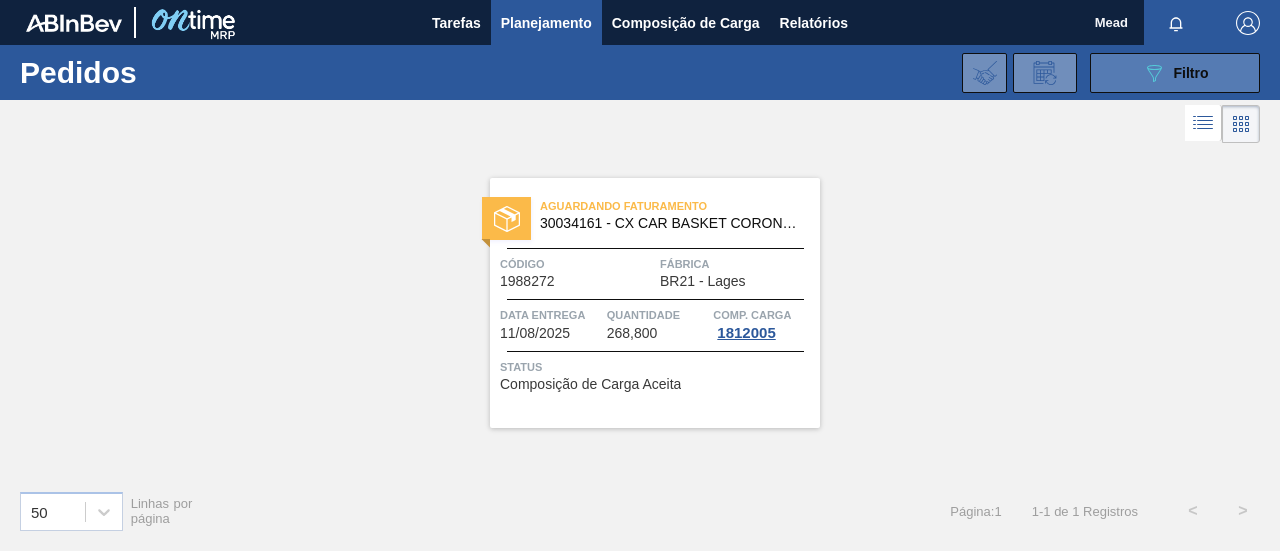 click on "089F7B8B-B2A5-4AFE-B5C0-19BA573D28AC Filtro" at bounding box center [1175, 73] 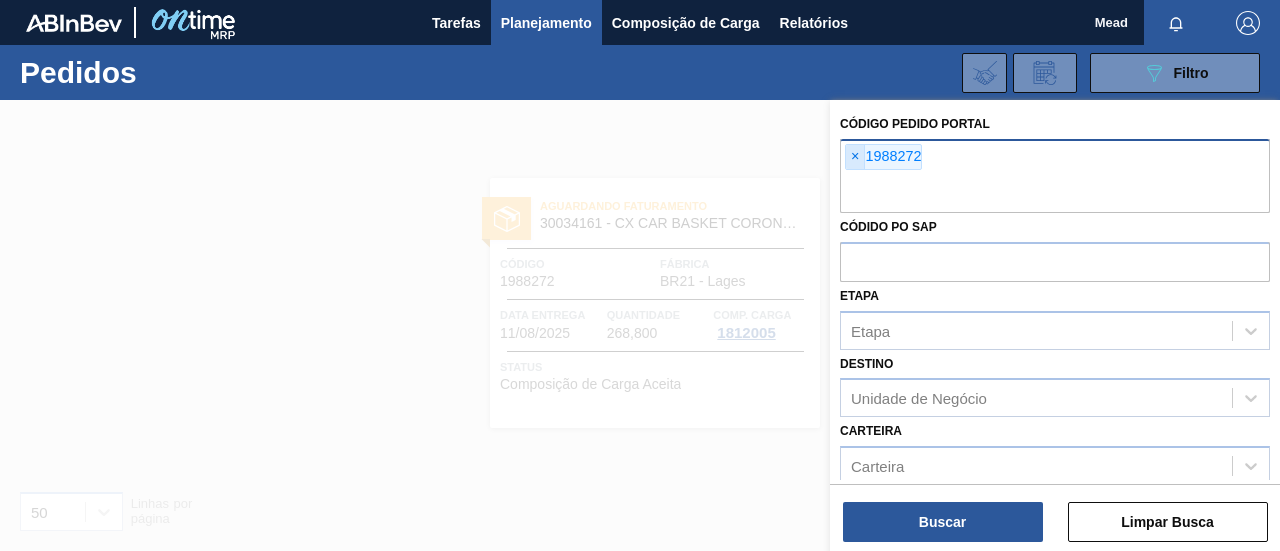 click on "×" at bounding box center [855, 157] 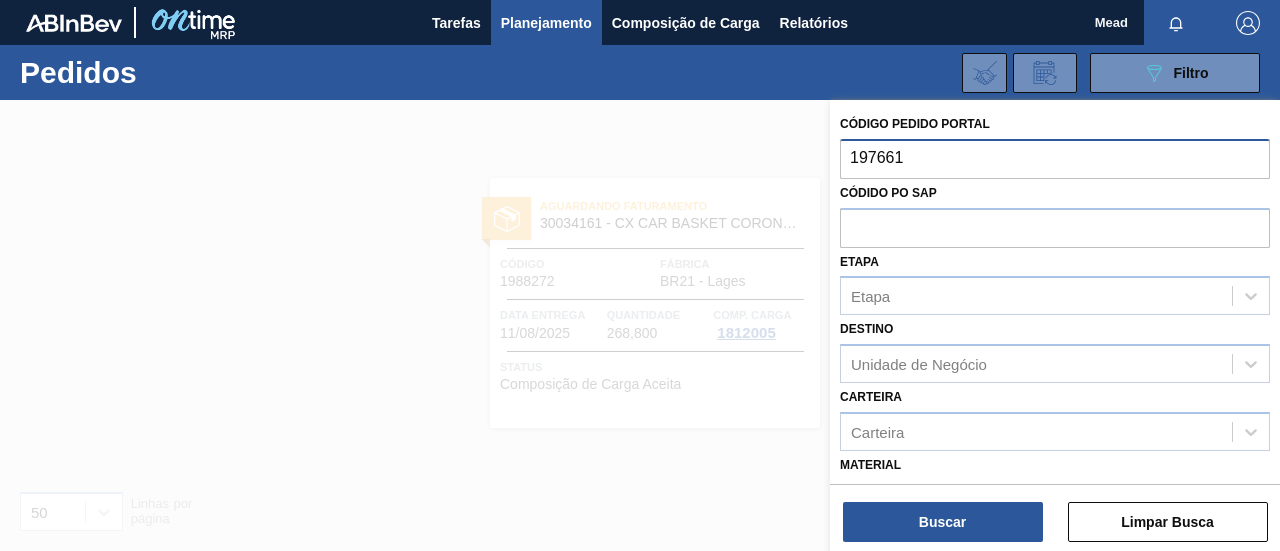 type on "1976610" 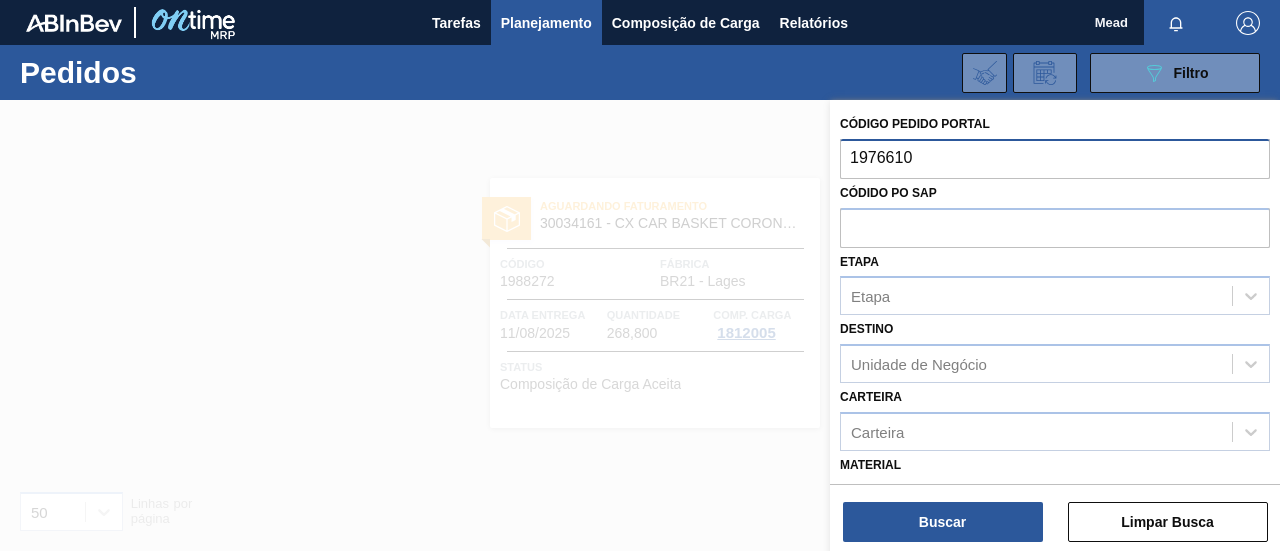 type 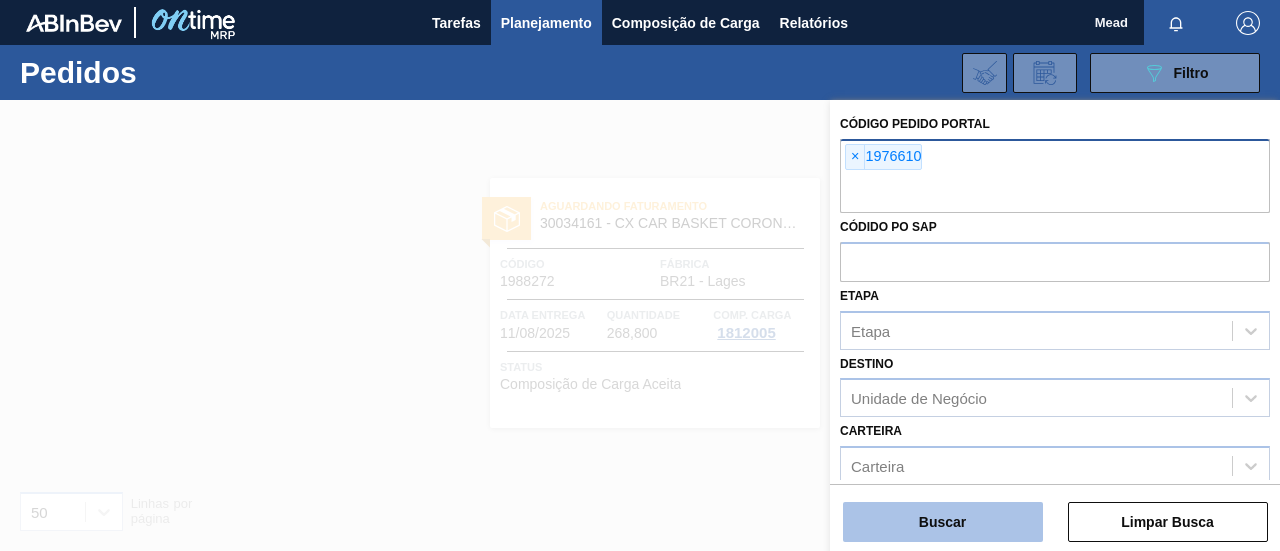 click on "Buscar" at bounding box center (943, 522) 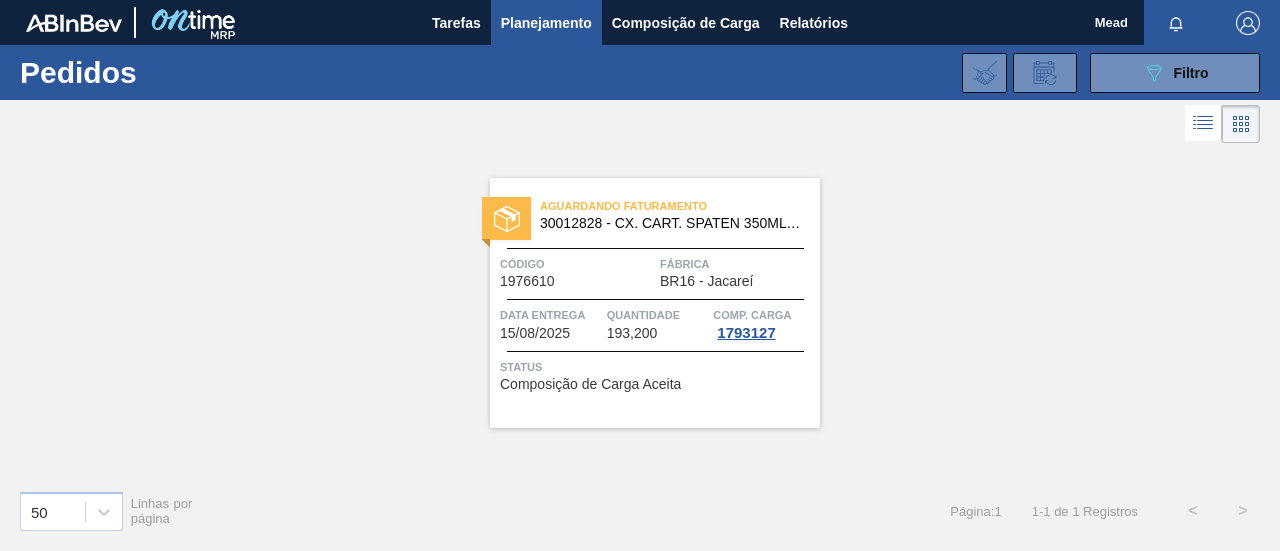 click on "Código 1976610 Fábrica BR16 - [CITY]" at bounding box center [655, 271] 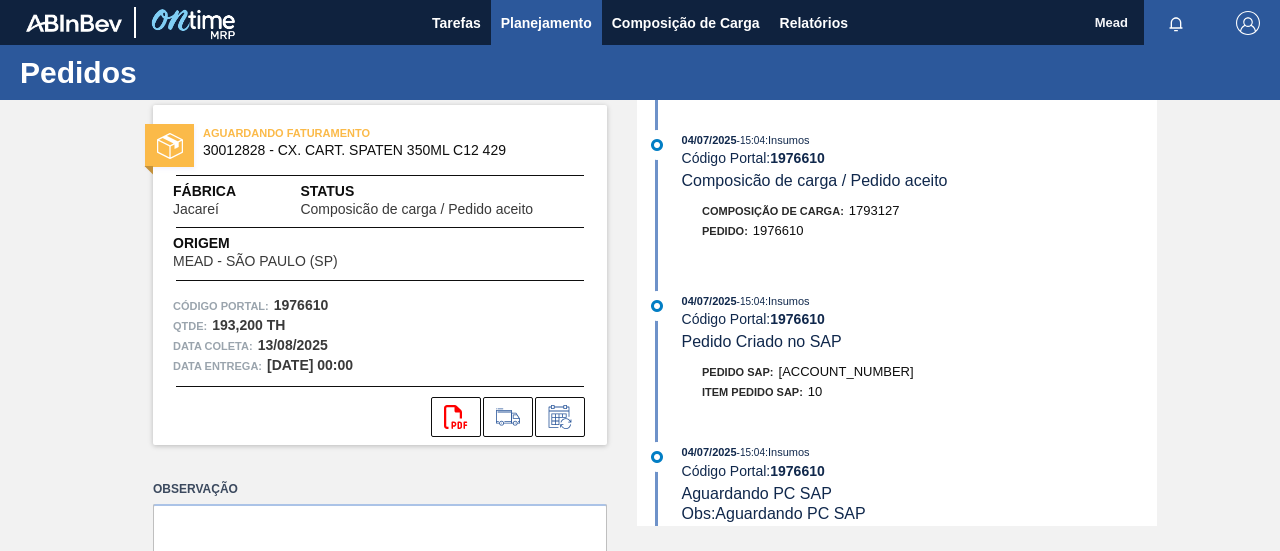 click on "Planejamento" at bounding box center [546, 23] 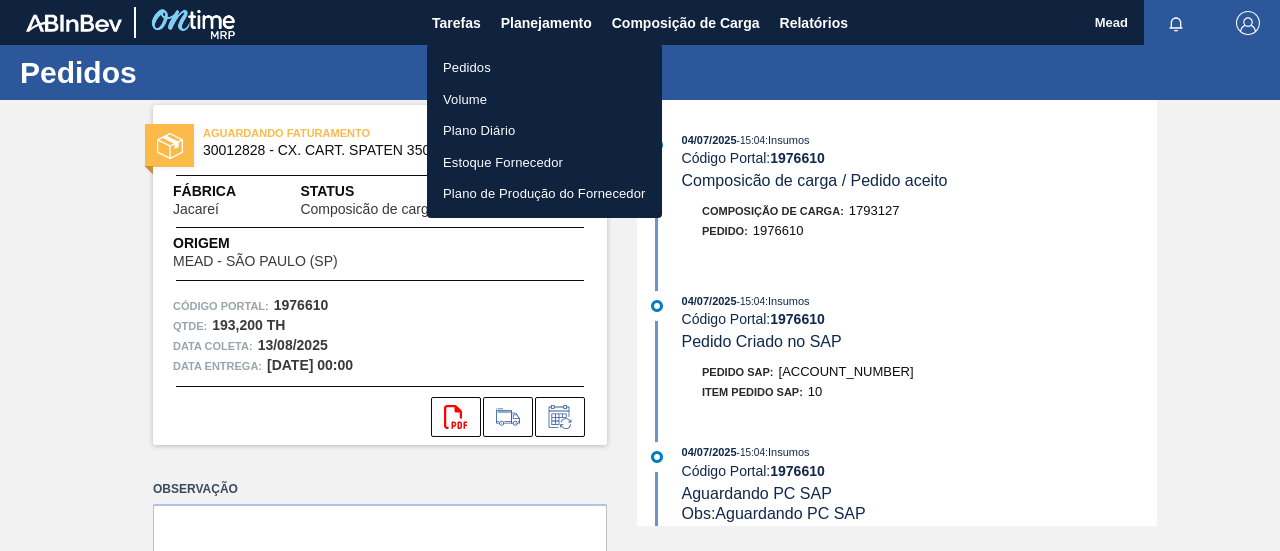 click on "Pedidos" at bounding box center (544, 68) 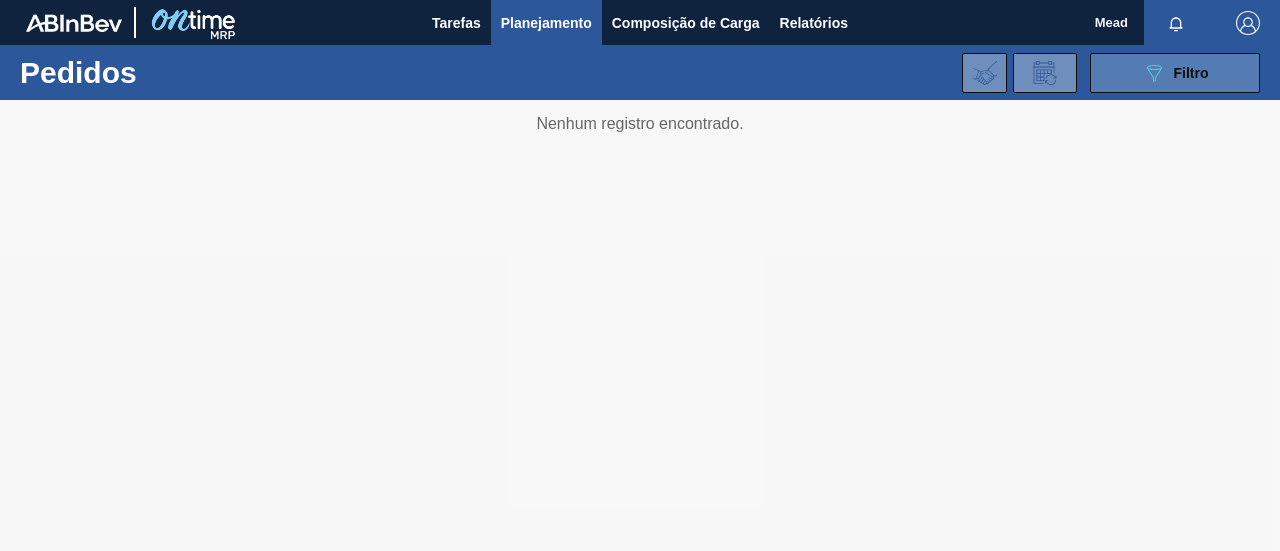 click on "089F7B8B-B2A5-4AFE-B5C0-19BA573D28AC Filtro" at bounding box center [1175, 73] 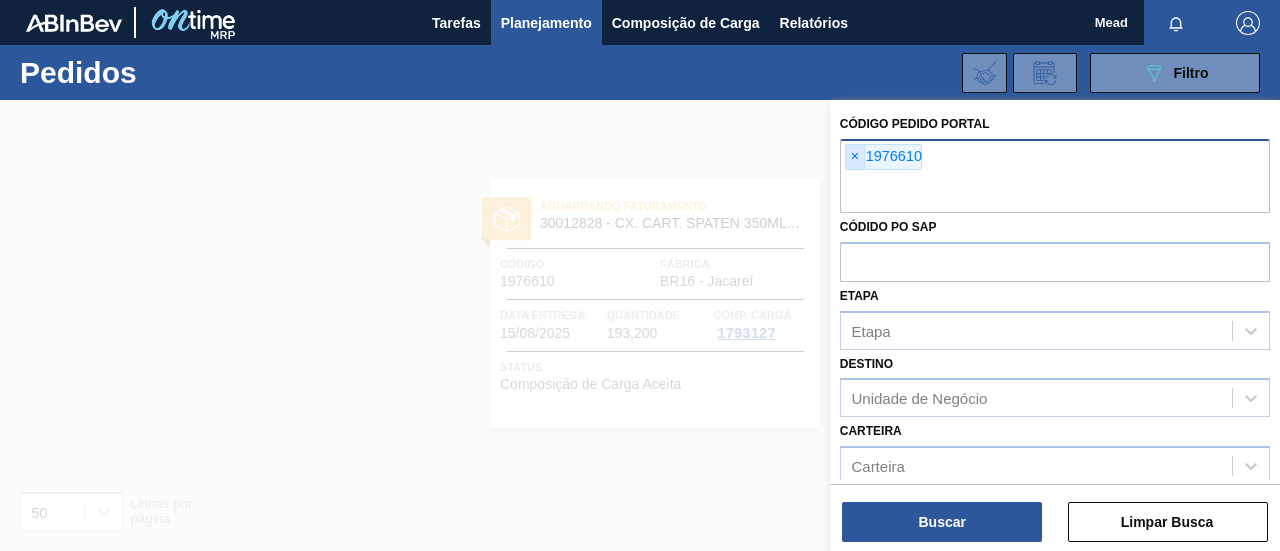 click on "×" at bounding box center [855, 157] 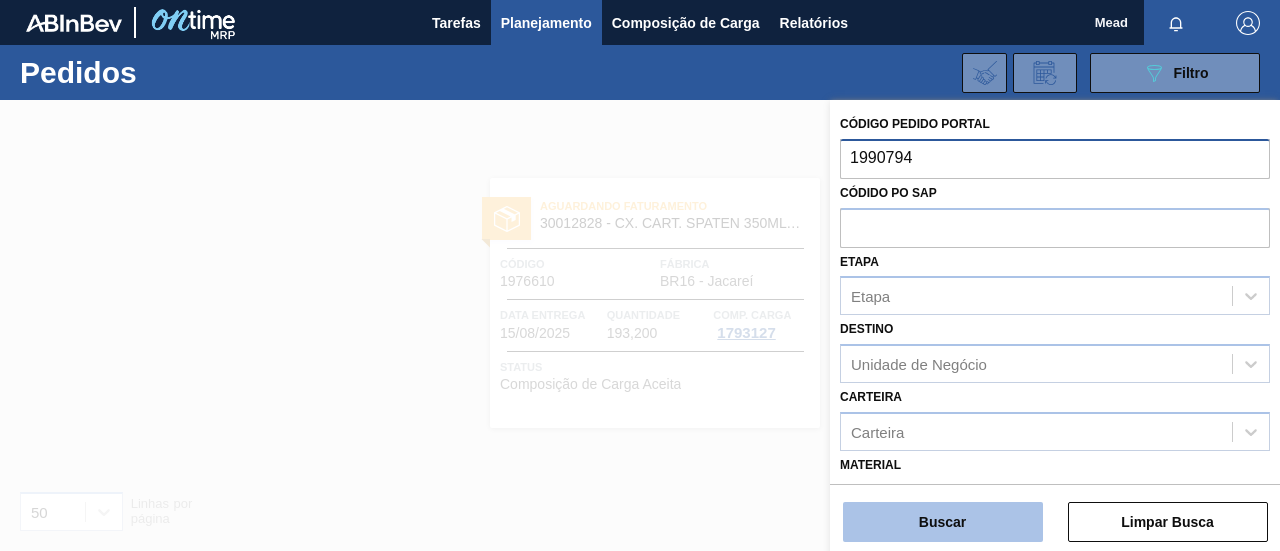 type on "1990794" 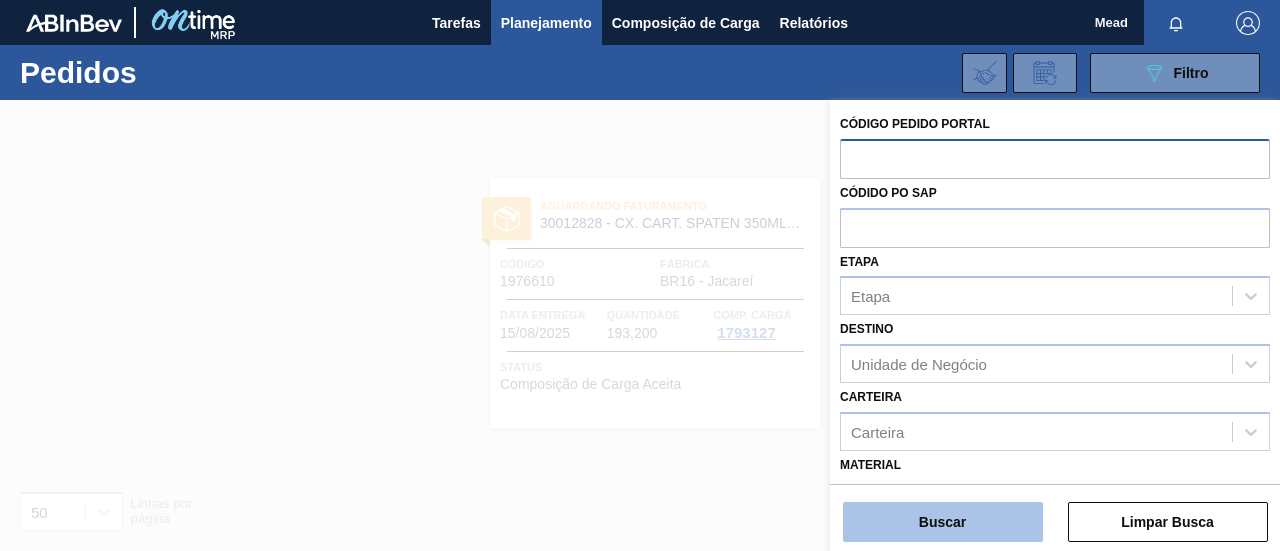 click on "Buscar" at bounding box center (943, 522) 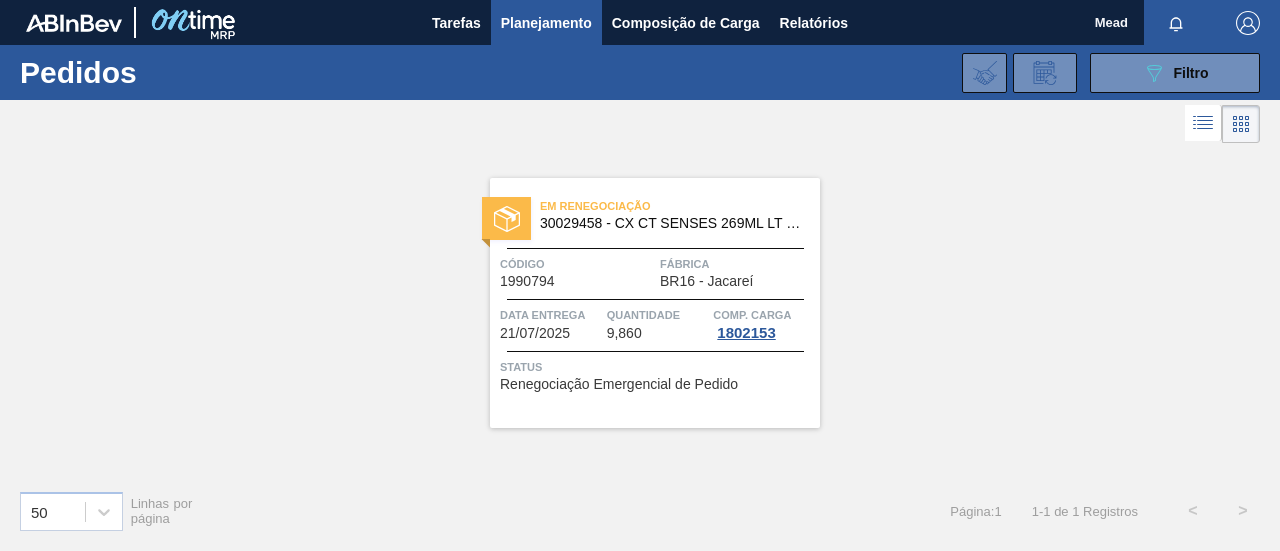 click on "Quantidade" at bounding box center [658, 315] 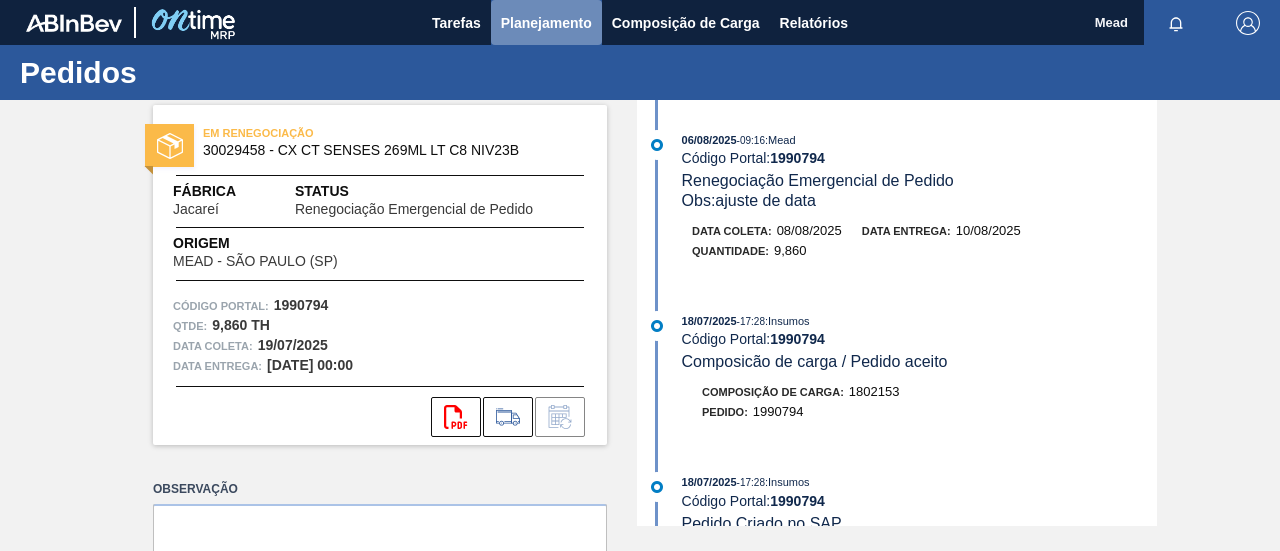 click on "Planejamento" at bounding box center (546, 23) 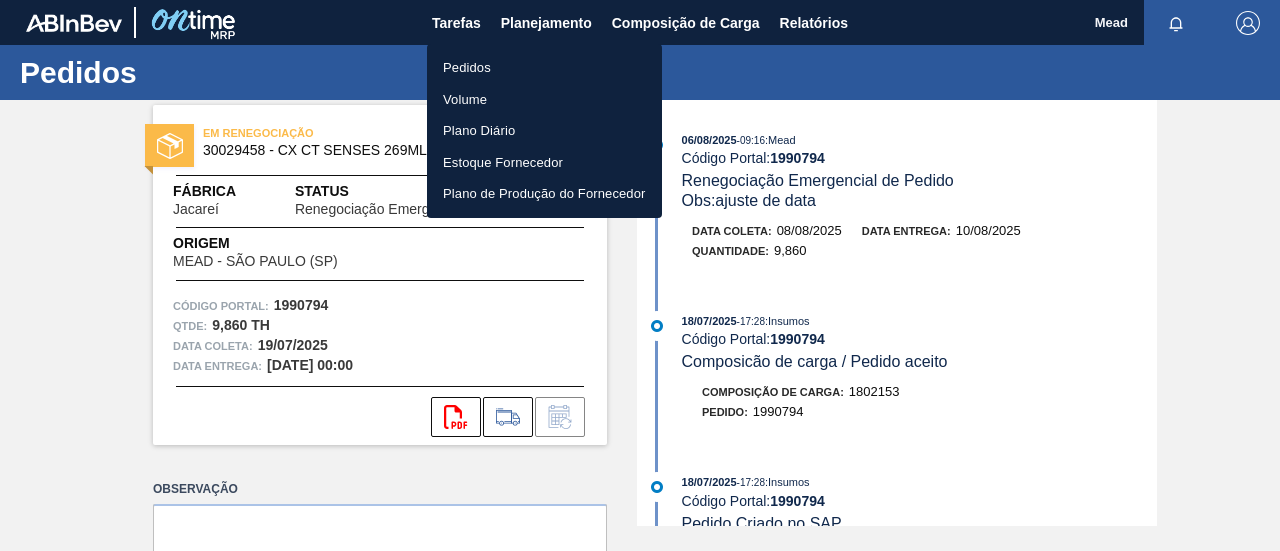 click on "Pedidos" at bounding box center (544, 68) 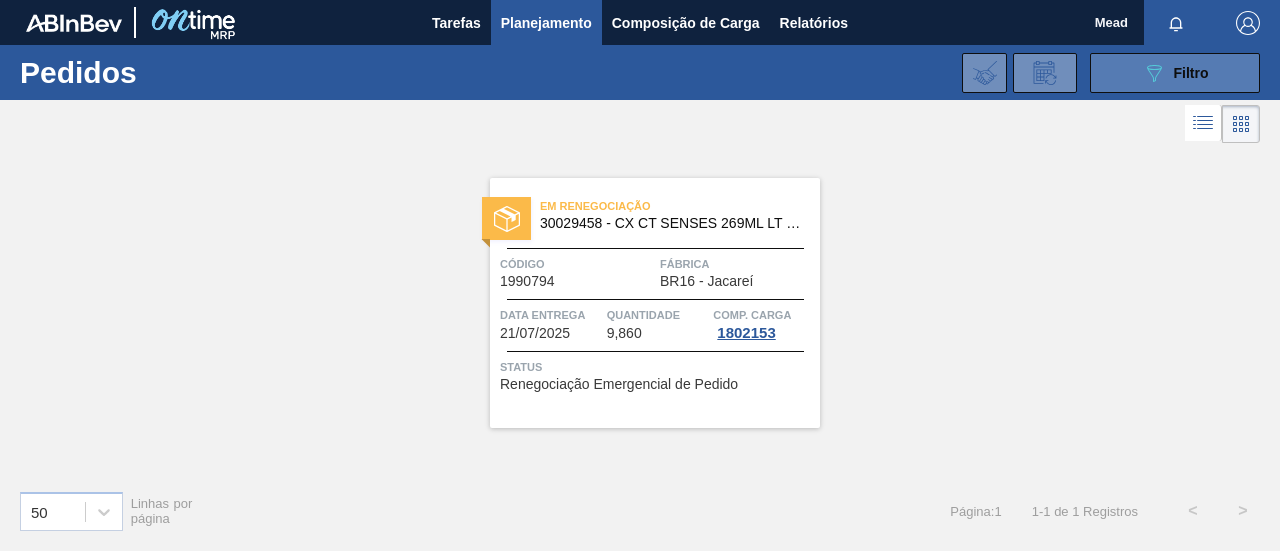 click on "Filtro" at bounding box center (1191, 73) 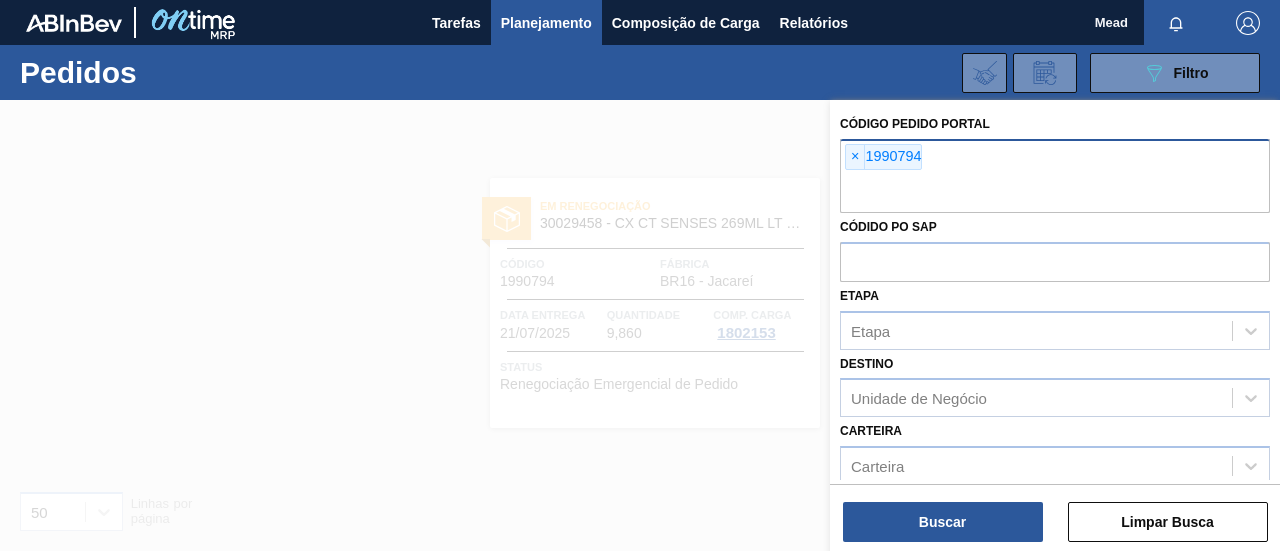 click on "×" at bounding box center (855, 157) 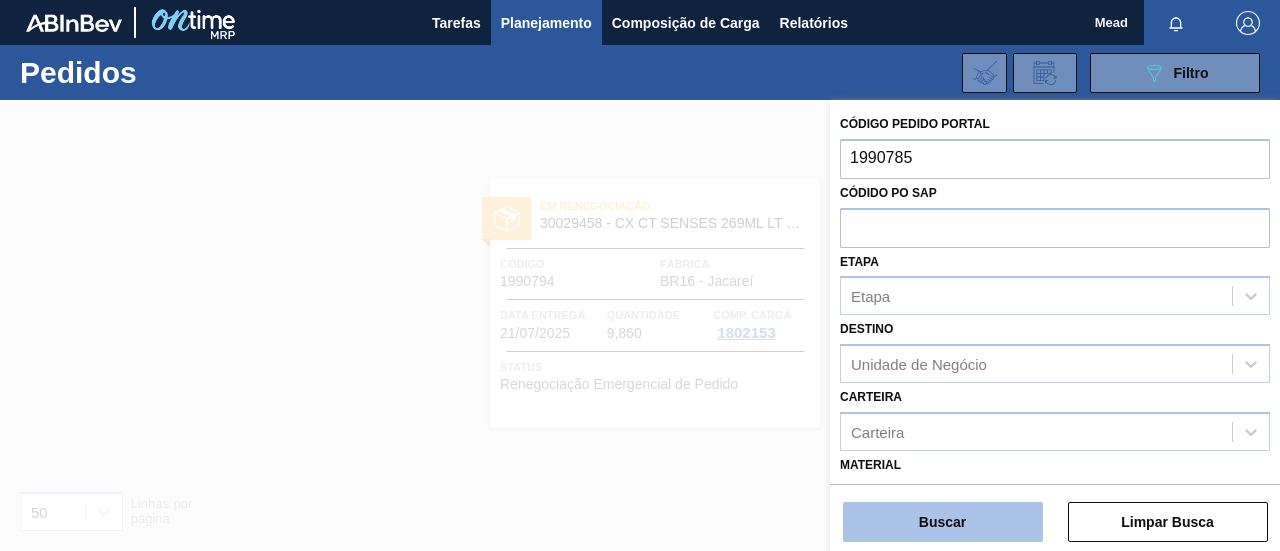 type on "1990785" 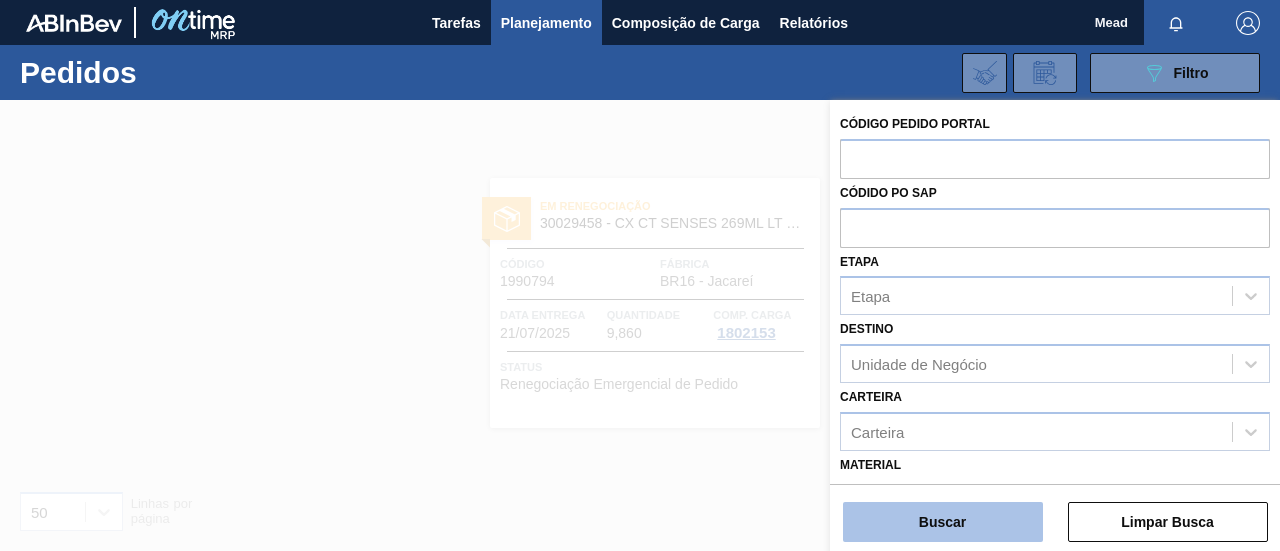 click on "Buscar" at bounding box center [943, 522] 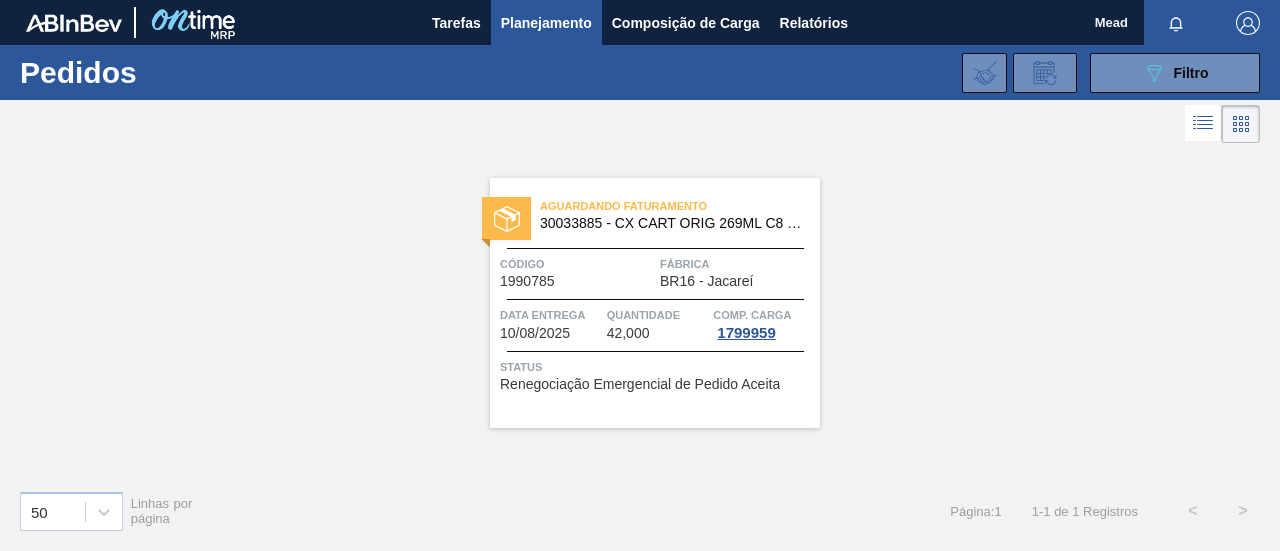 click on "Quantidade" at bounding box center [658, 315] 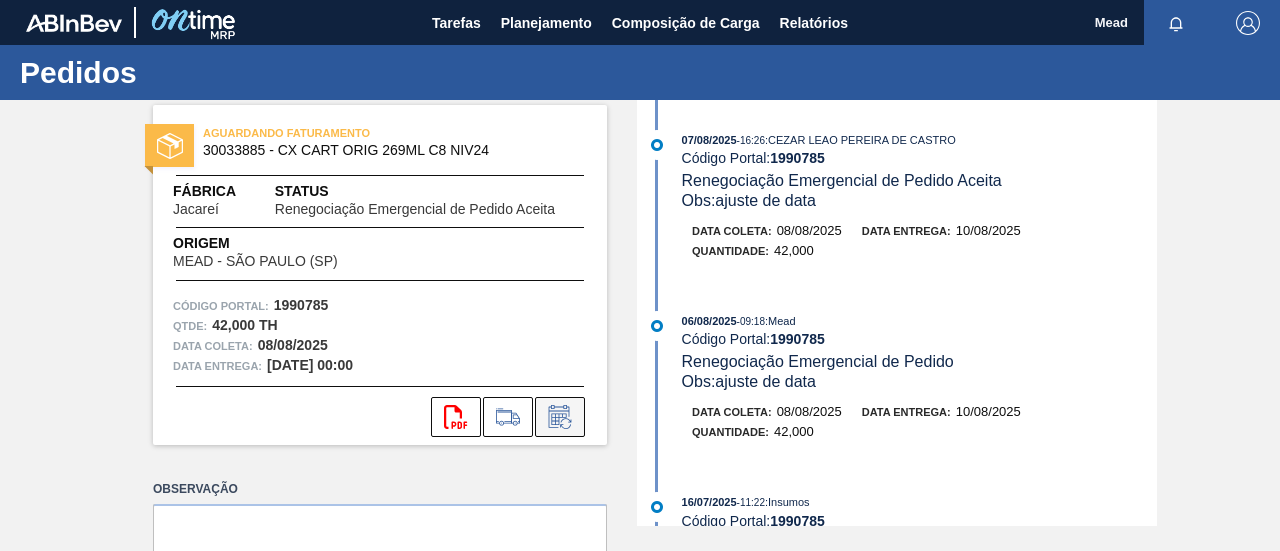 click 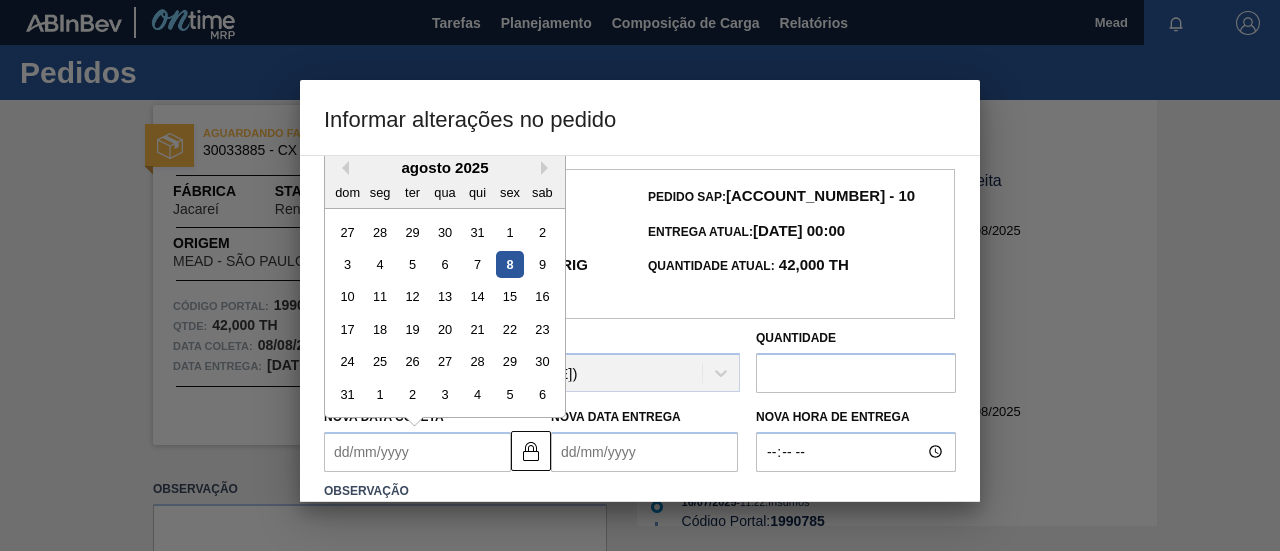 drag, startPoint x: 465, startPoint y: 461, endPoint x: 464, endPoint y: 447, distance: 14.035668 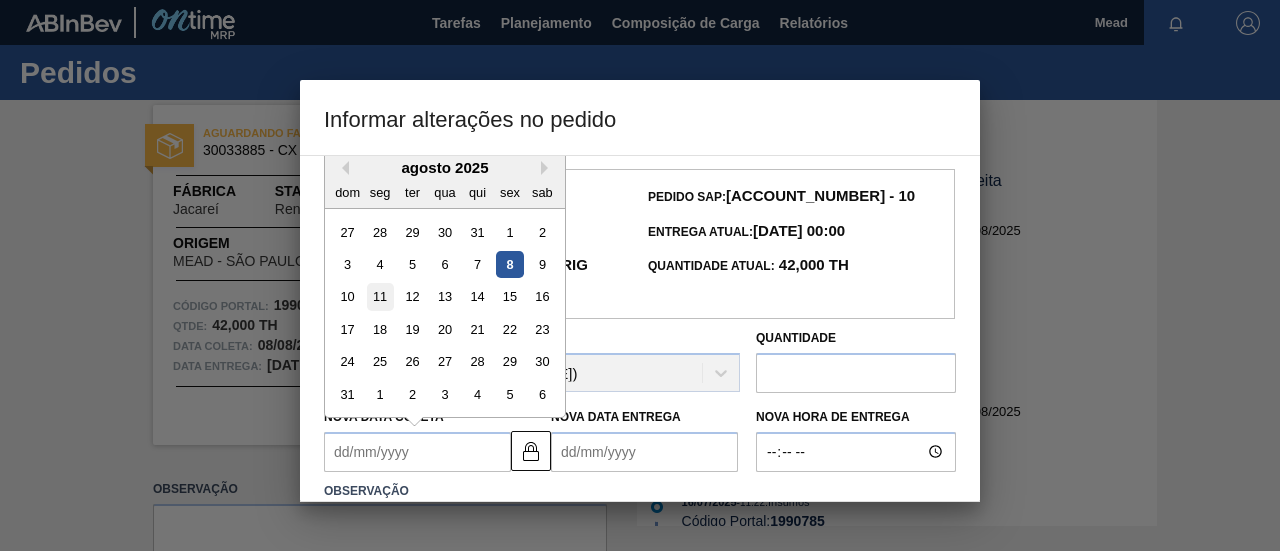 click on "11" at bounding box center [380, 296] 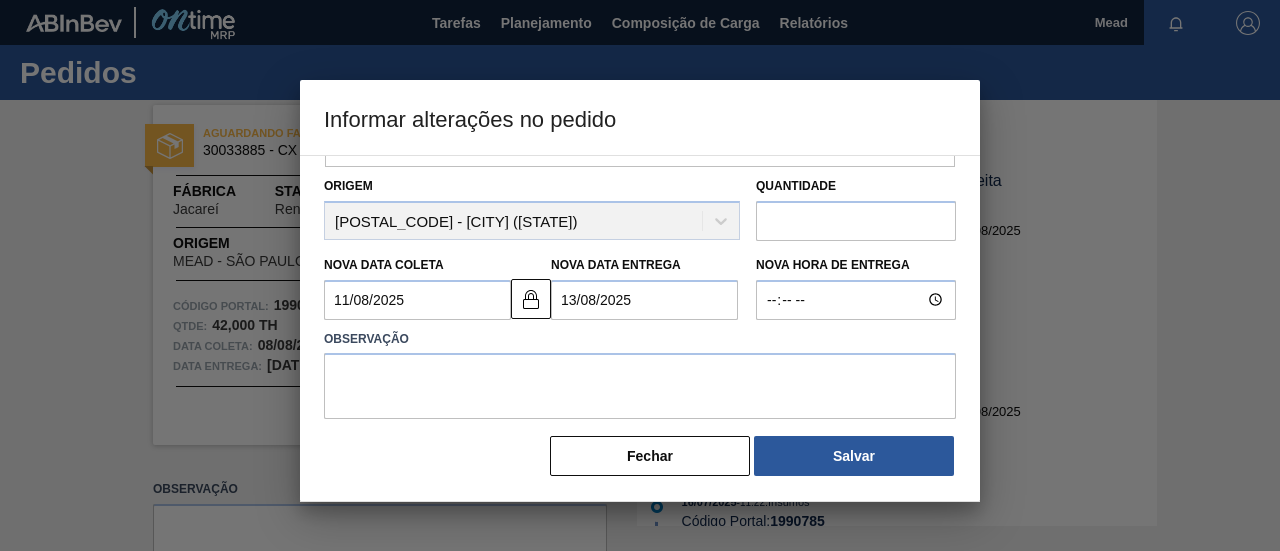 scroll, scrollTop: 156, scrollLeft: 0, axis: vertical 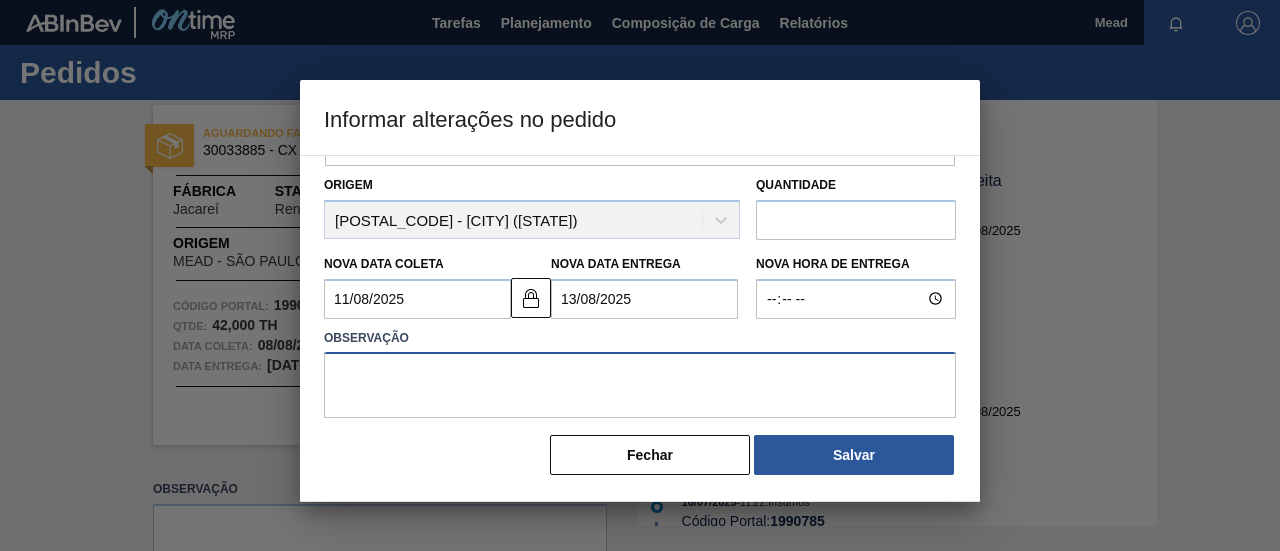 click at bounding box center (640, 385) 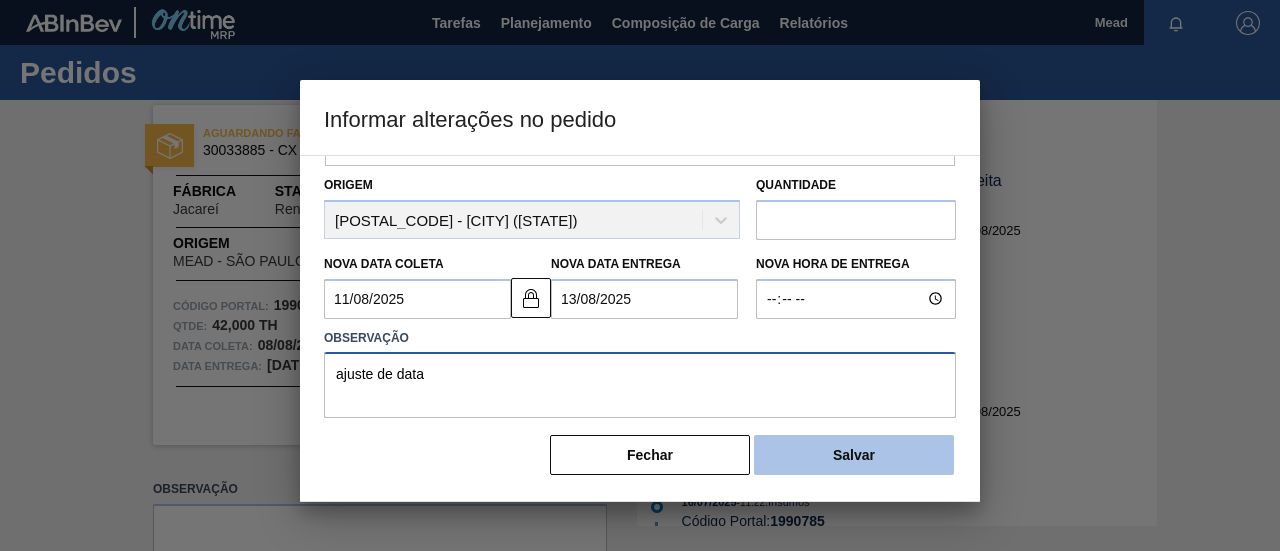 type on "ajuste de data" 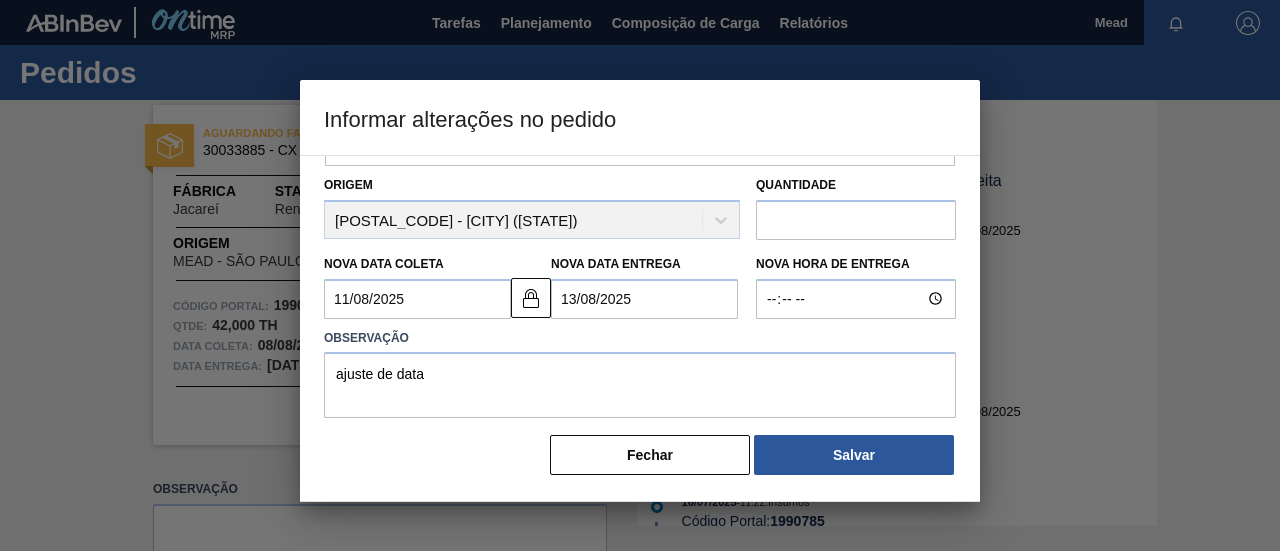 drag, startPoint x: 870, startPoint y: 457, endPoint x: 462, endPoint y: 397, distance: 412.38815 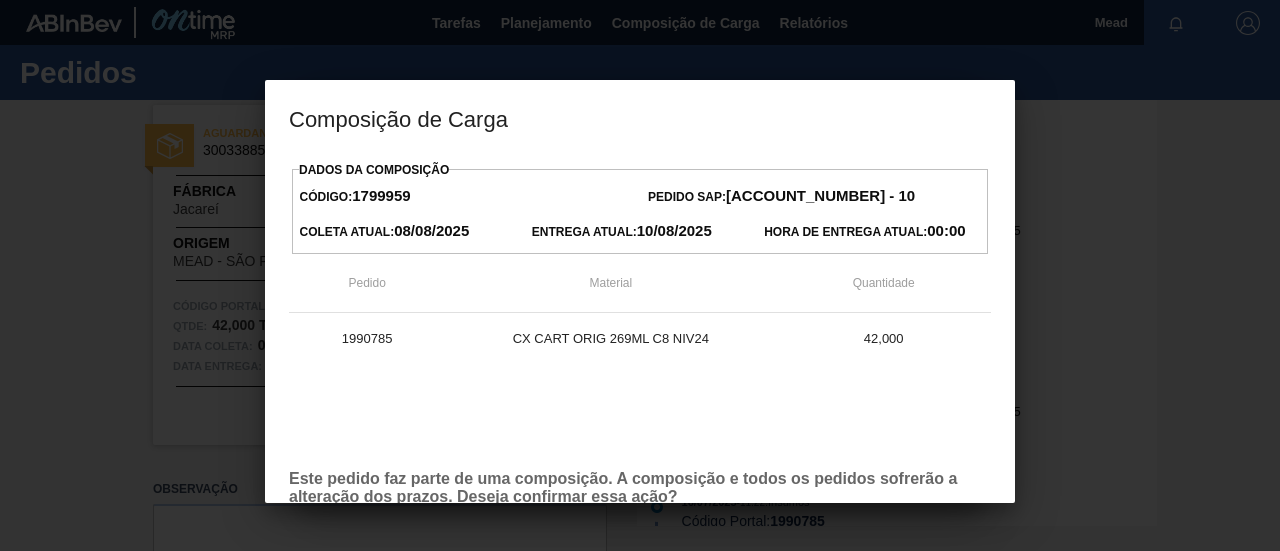click on "1990785 CX CART ORIG 269ML C8 NIV24 42,000" at bounding box center [640, 383] 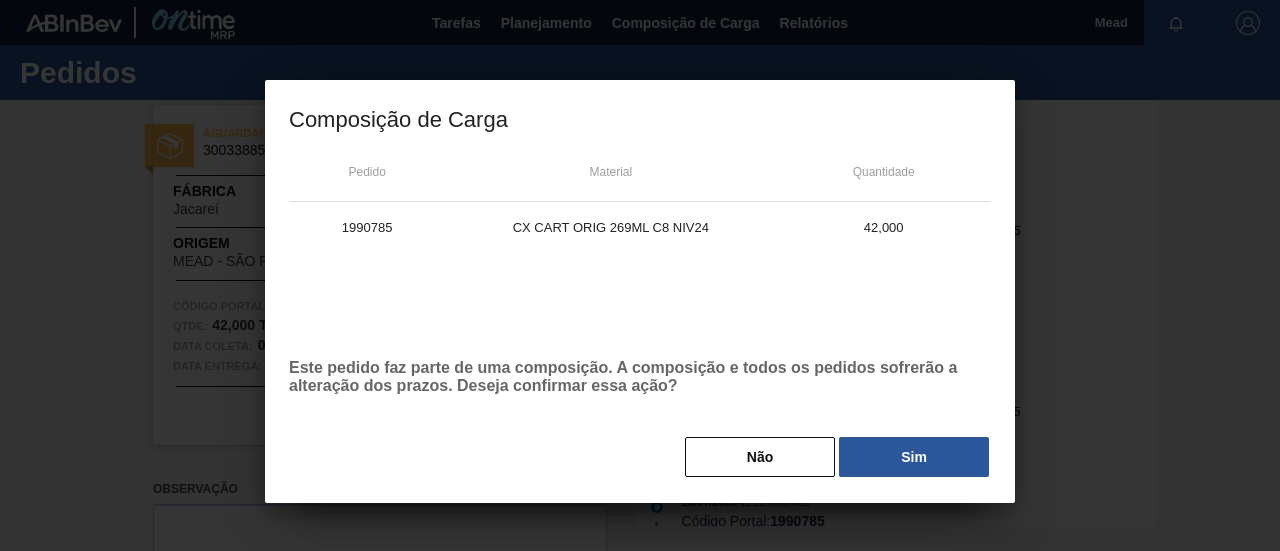 type 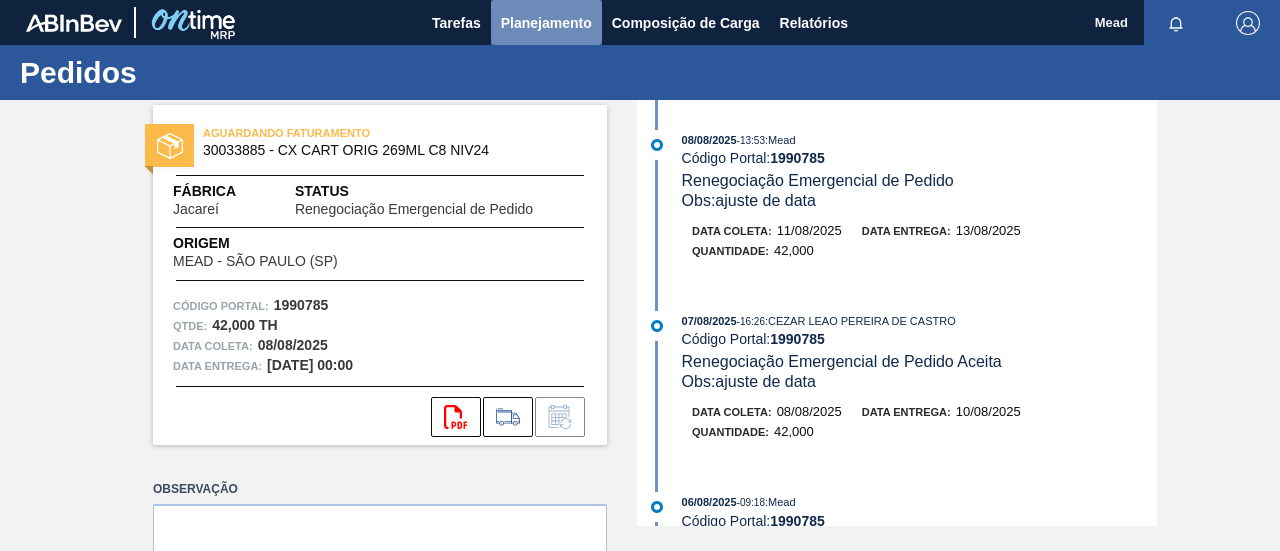 click on "Planejamento" at bounding box center (546, 23) 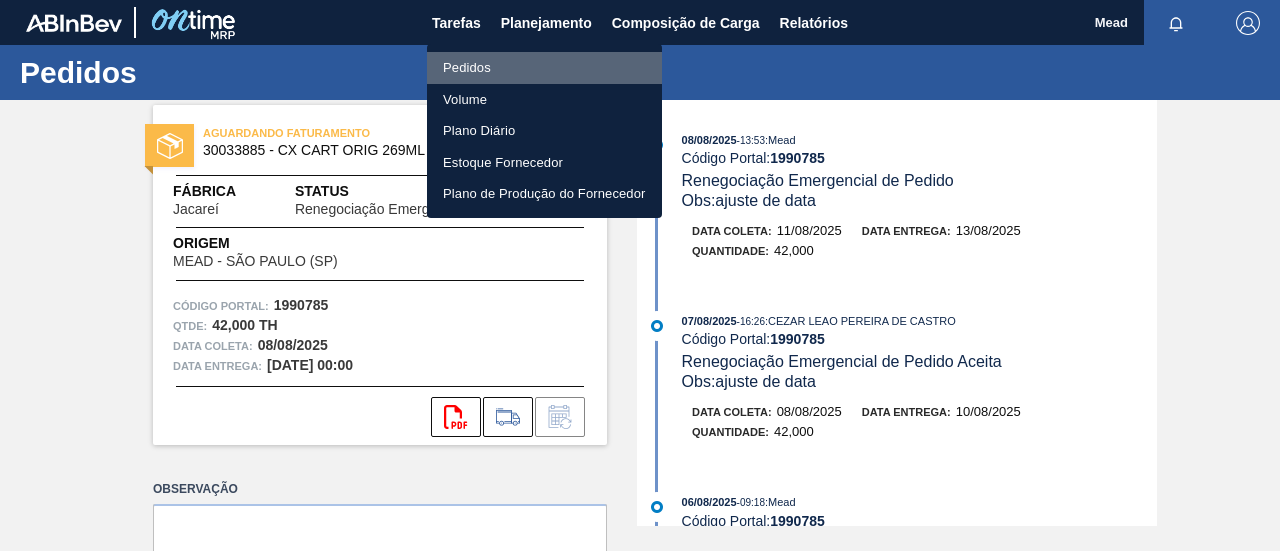 click on "Pedidos" at bounding box center (544, 68) 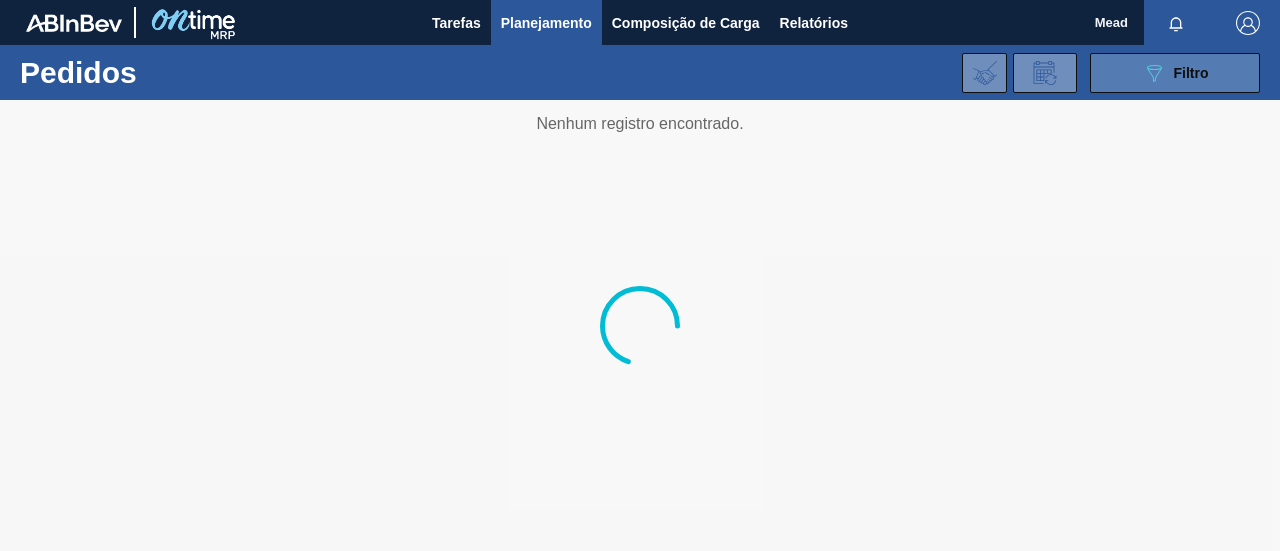 click on "089F7B8B-B2A5-4AFE-B5C0-19BA573D28AC" 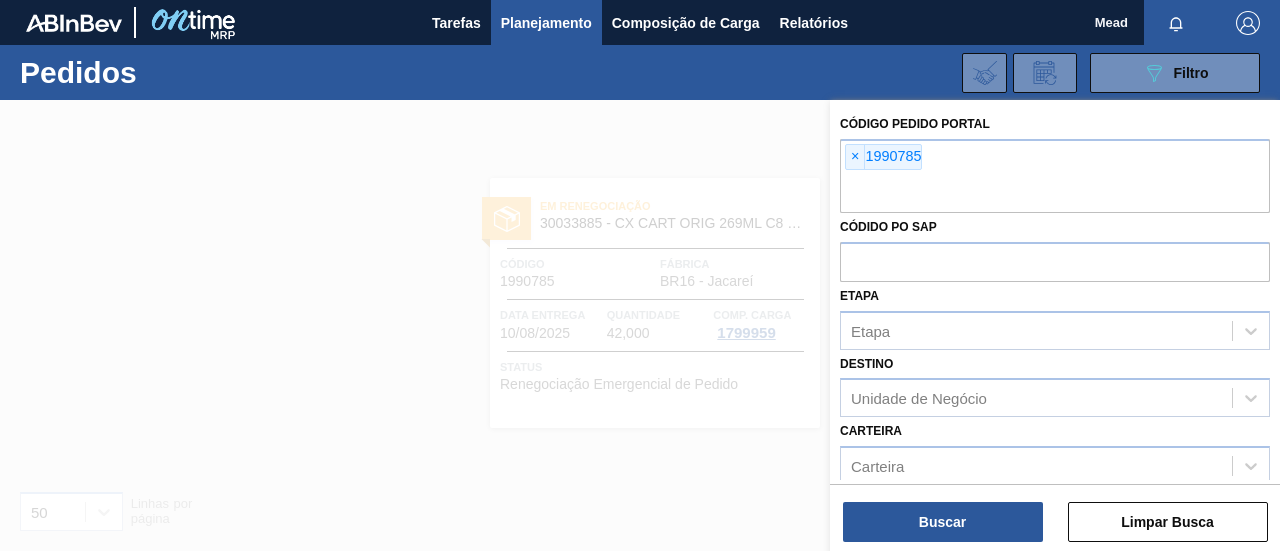 drag, startPoint x: 857, startPoint y: 152, endPoint x: 837, endPoint y: 144, distance: 21.540659 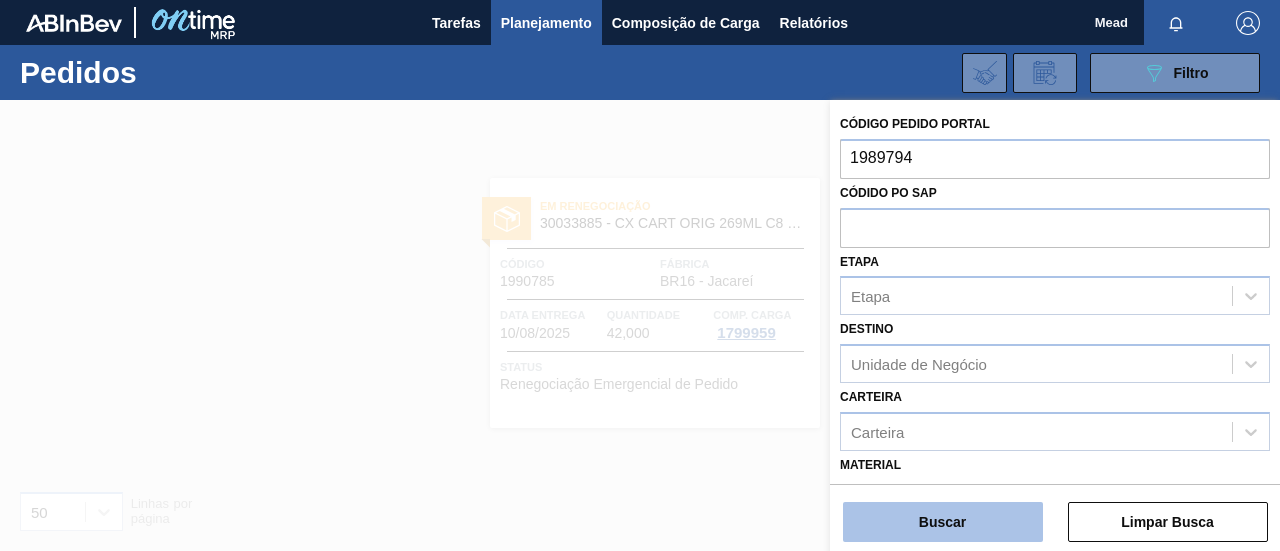 type on "1989794" 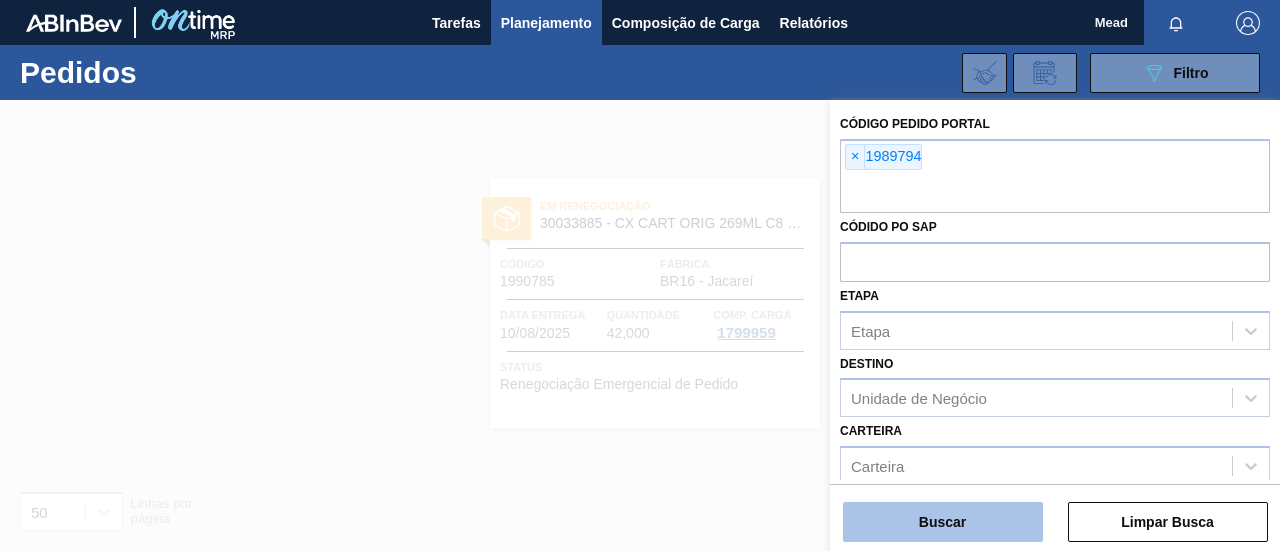 drag, startPoint x: 892, startPoint y: 518, endPoint x: 885, endPoint y: 509, distance: 11.401754 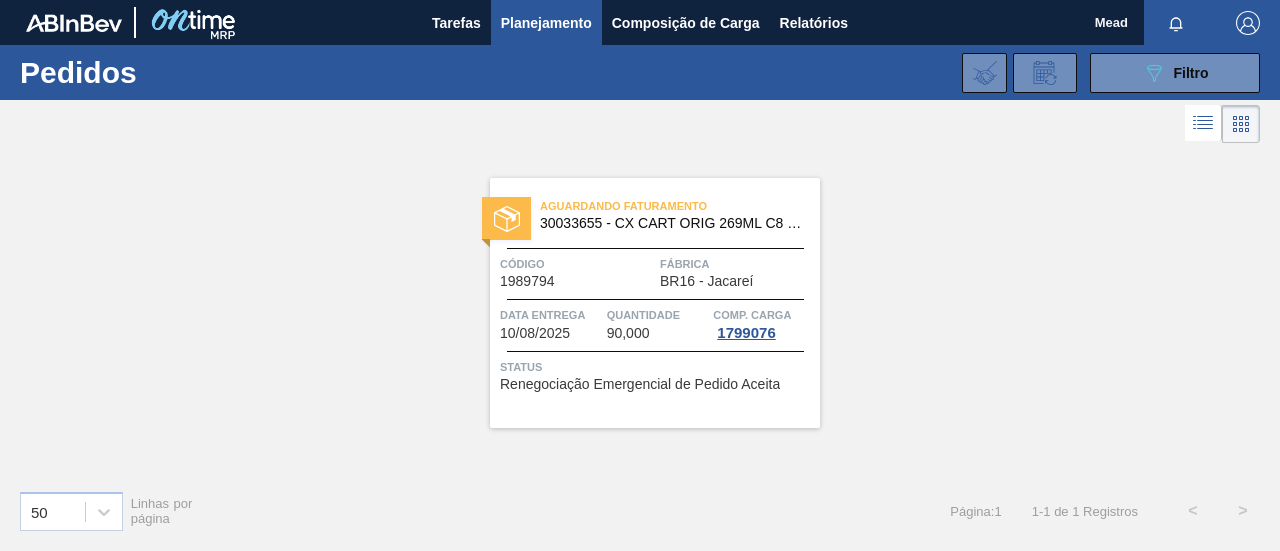 click on "Aguardando Faturamento 30033655 - CX CART ORIG 269ML C8 429 WR 276G Código 1989794 Fábrica BR16 - [CITY] Data entrega [DATE] Quantidade 90,000 Comp. Carga 1799076 Status Renegociação Emergencial de Pedido Aceita" at bounding box center [655, 303] 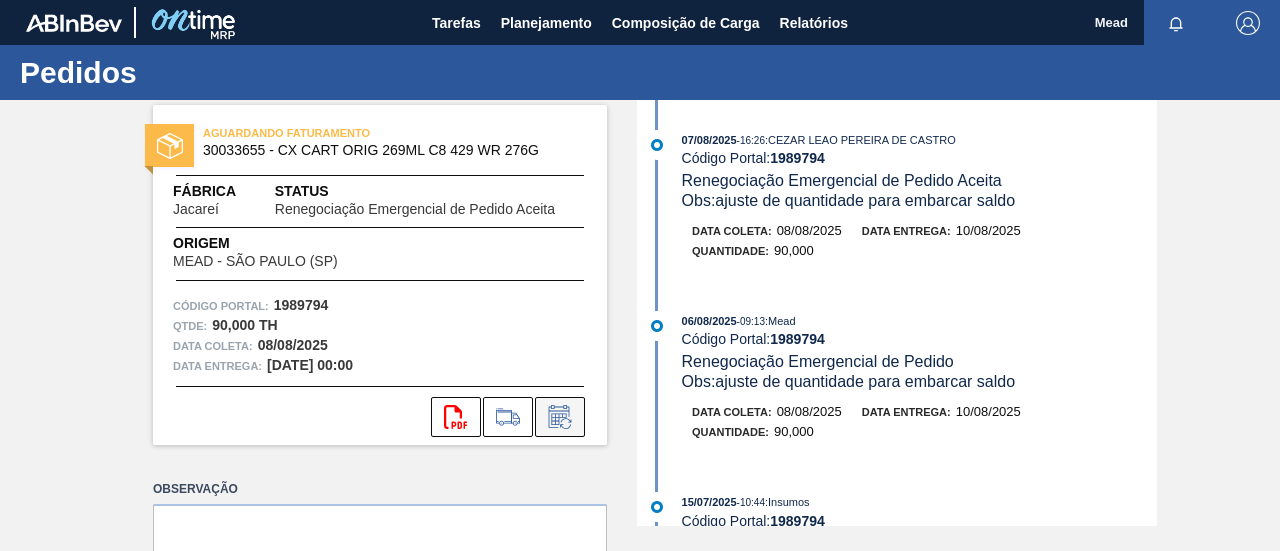 click 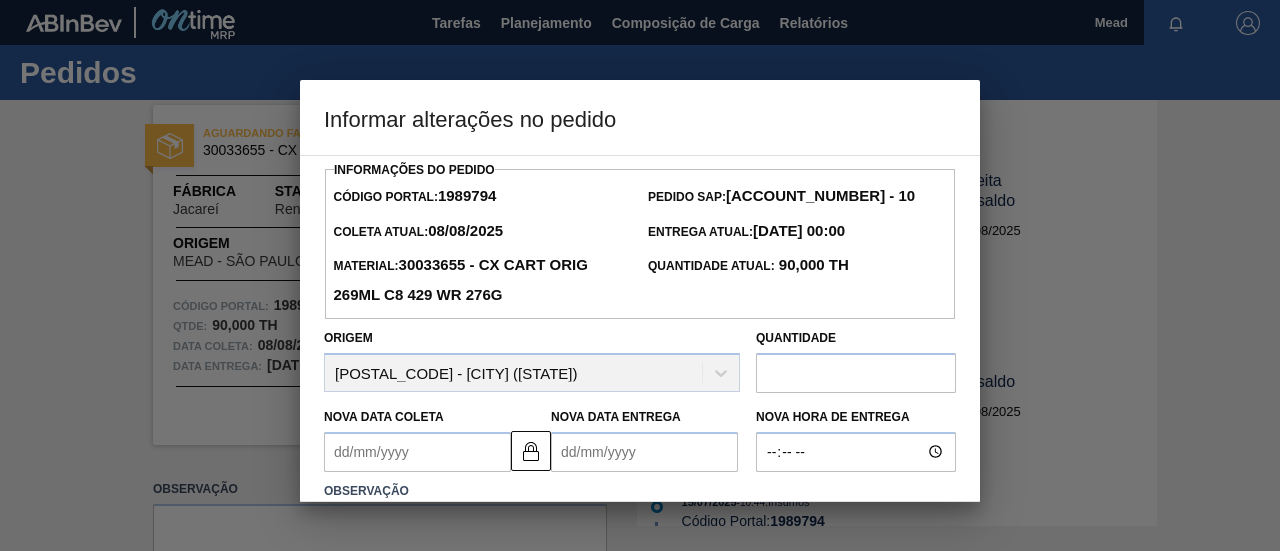 click on "Nova Data Coleta" at bounding box center (417, 452) 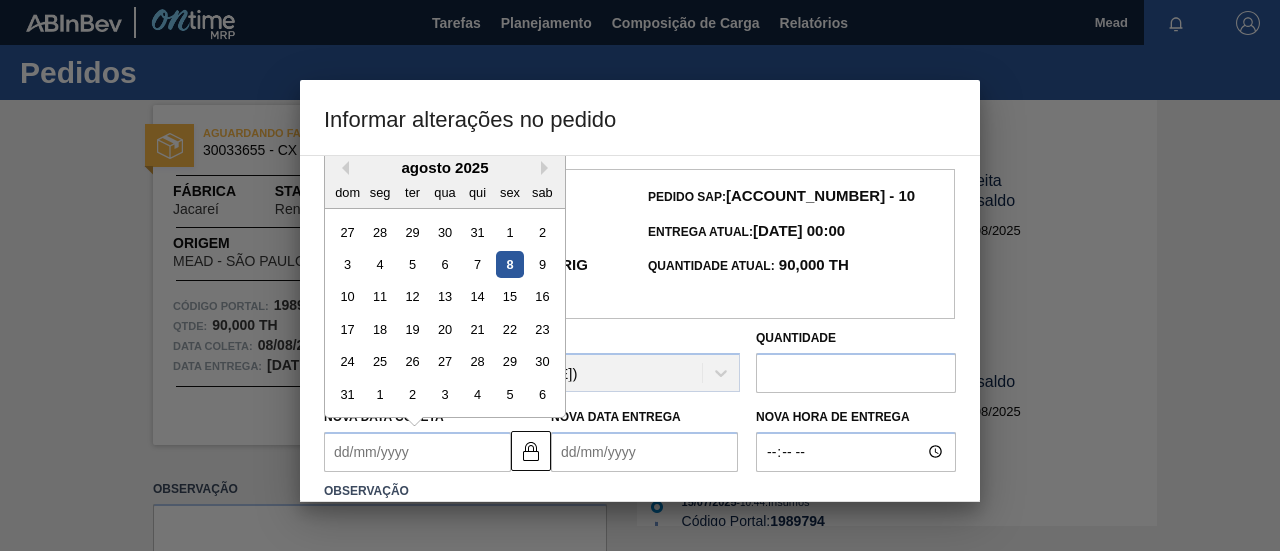 click on "11" at bounding box center (380, 296) 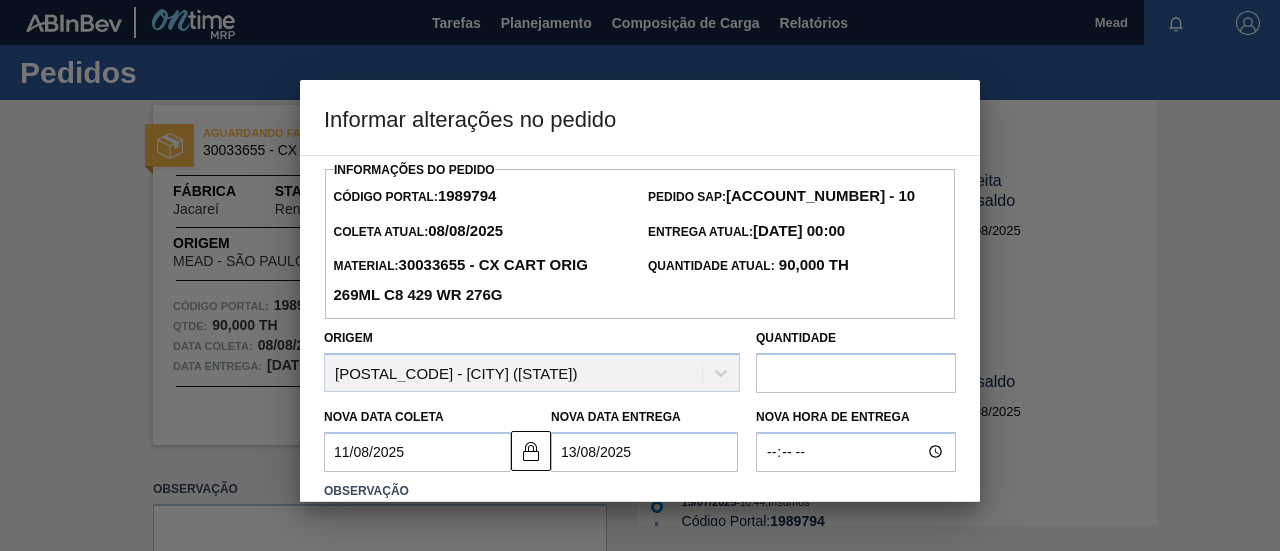 type 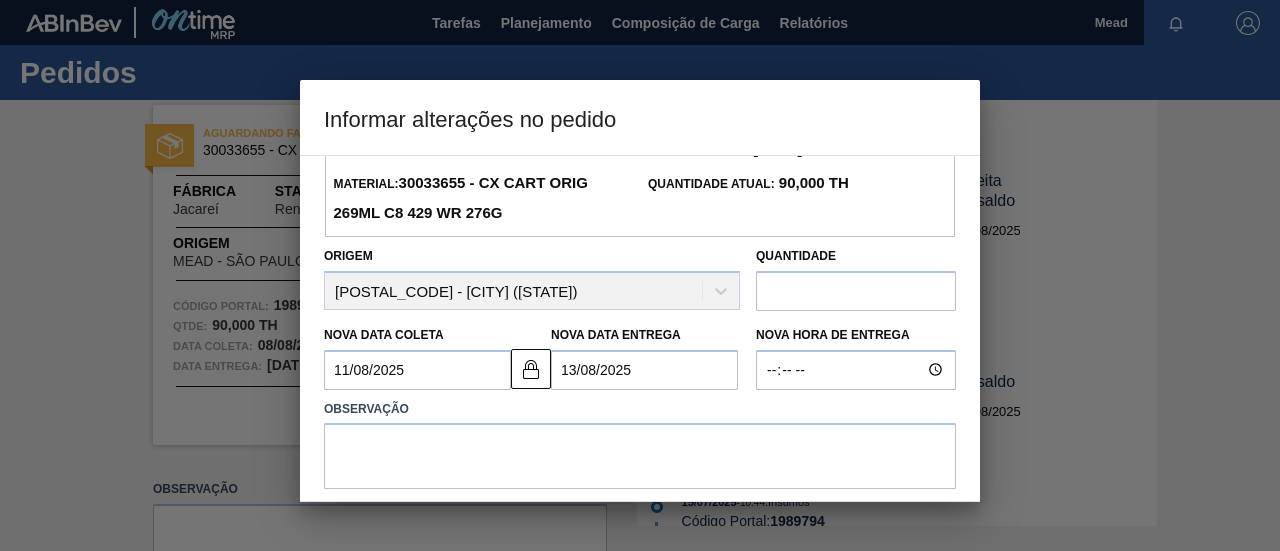 scroll, scrollTop: 100, scrollLeft: 0, axis: vertical 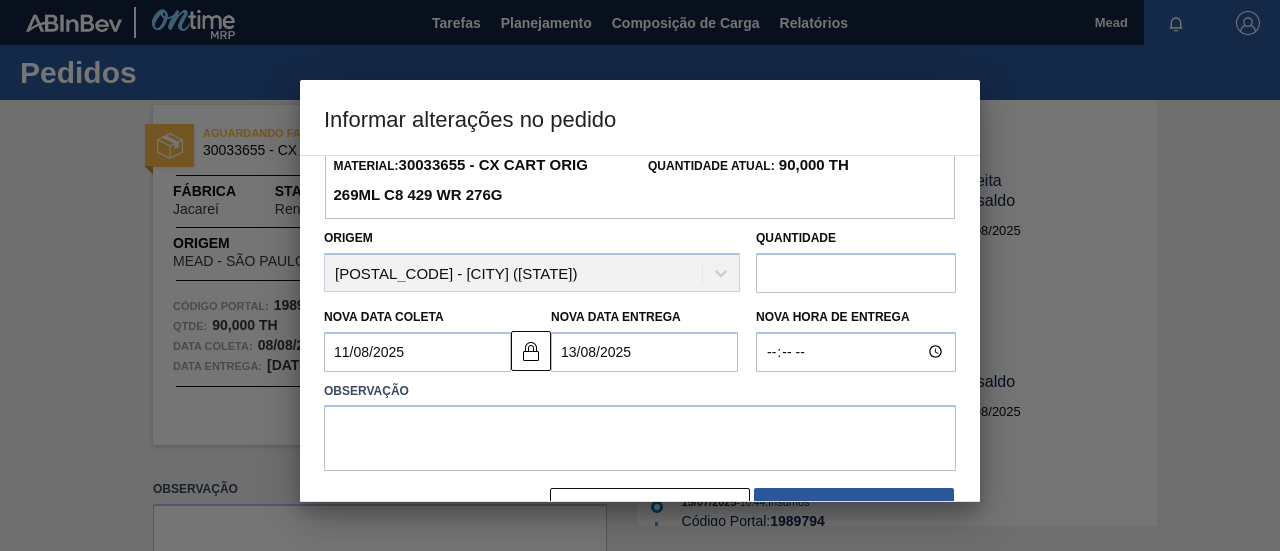 click at bounding box center [856, 273] 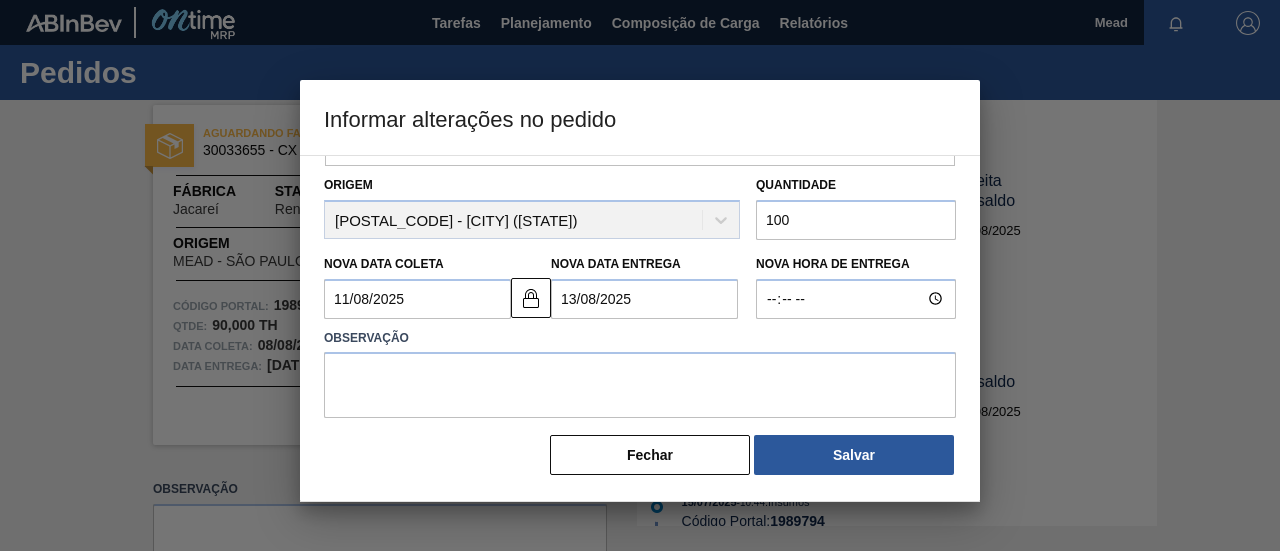 scroll, scrollTop: 156, scrollLeft: 0, axis: vertical 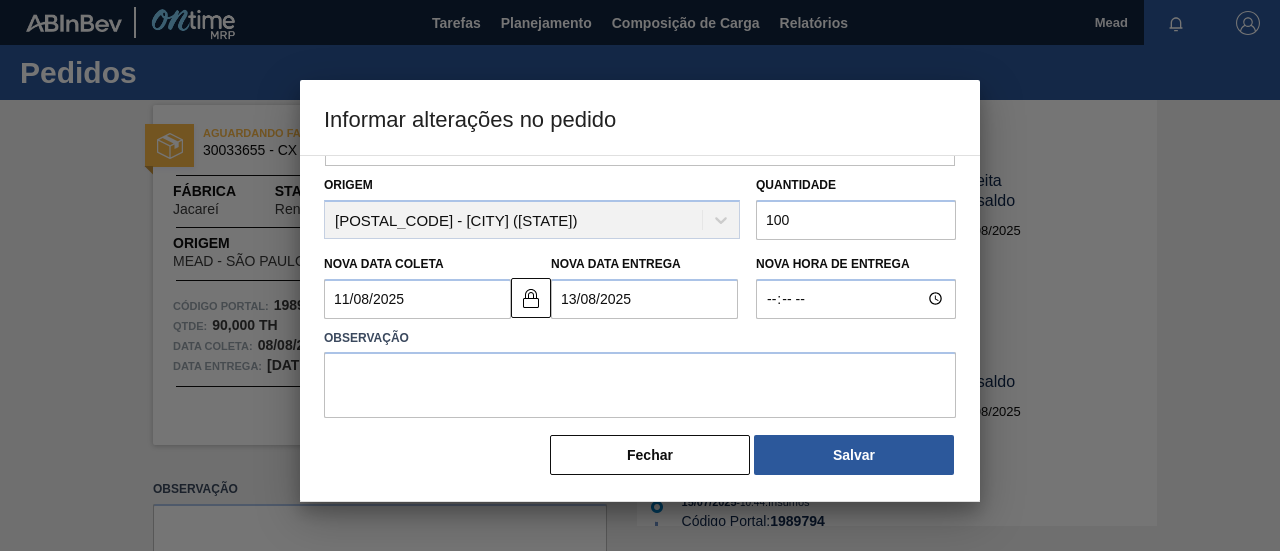 type on "100" 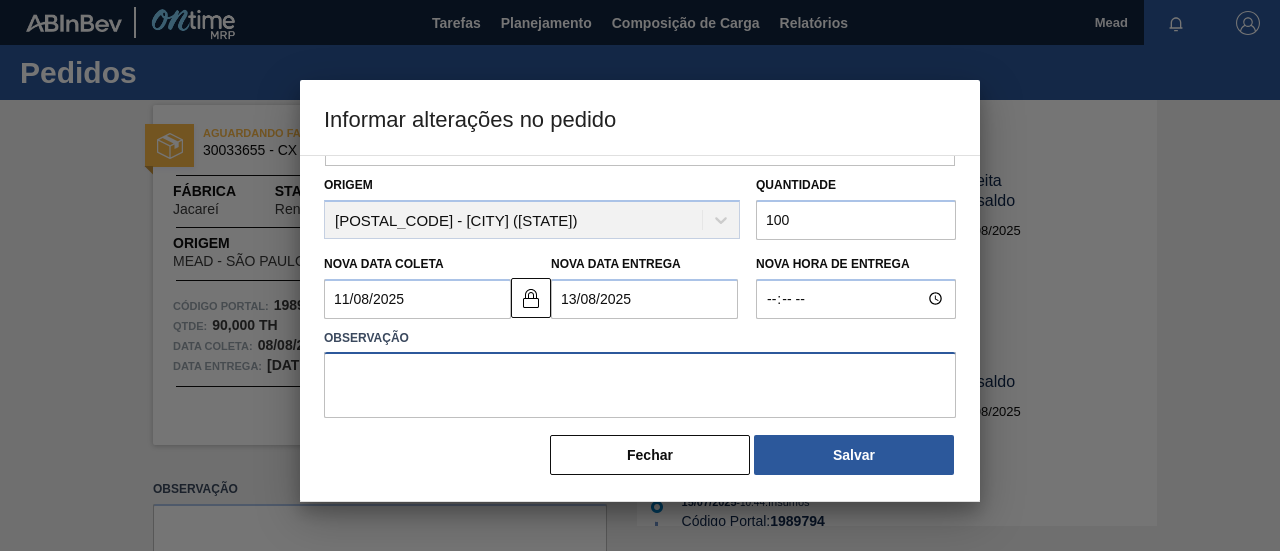 click at bounding box center (640, 385) 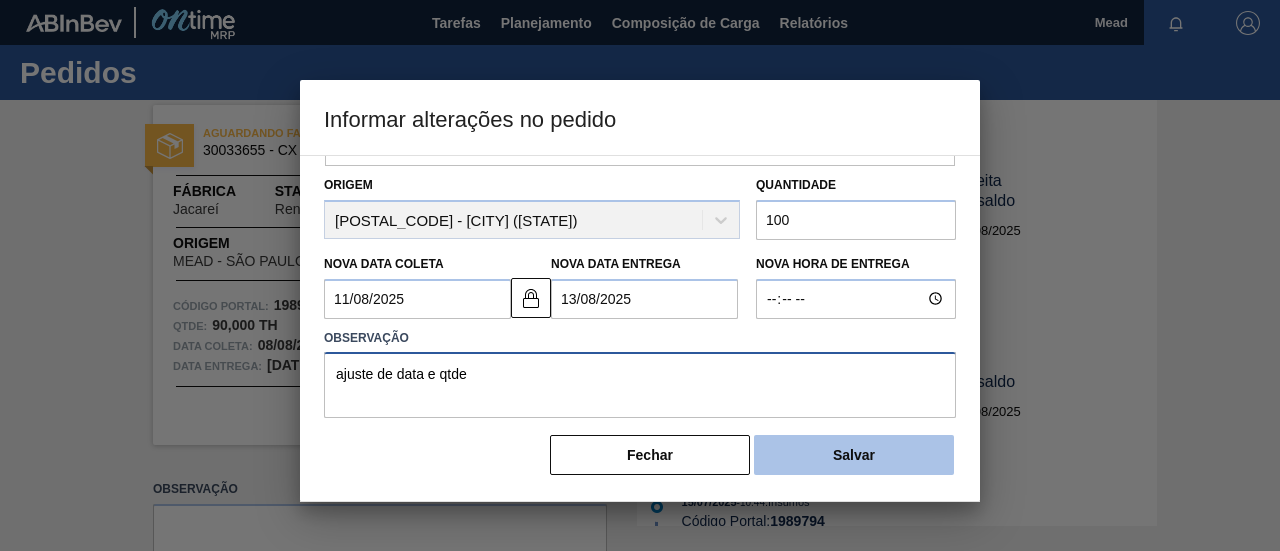 type on "ajuste de data e qtde" 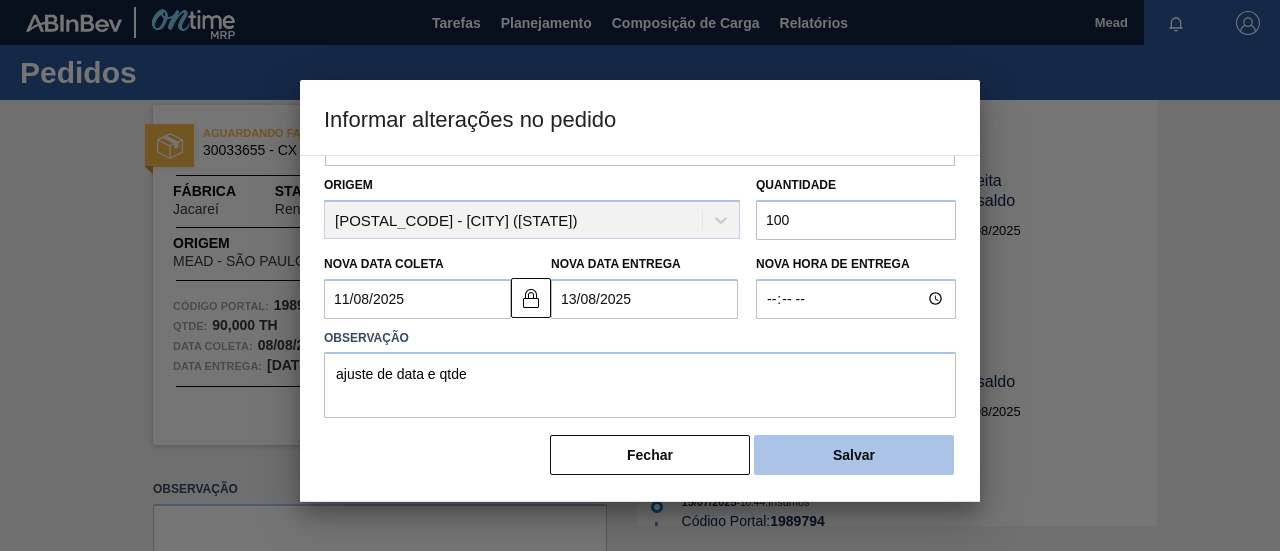 click on "Salvar" at bounding box center [854, 455] 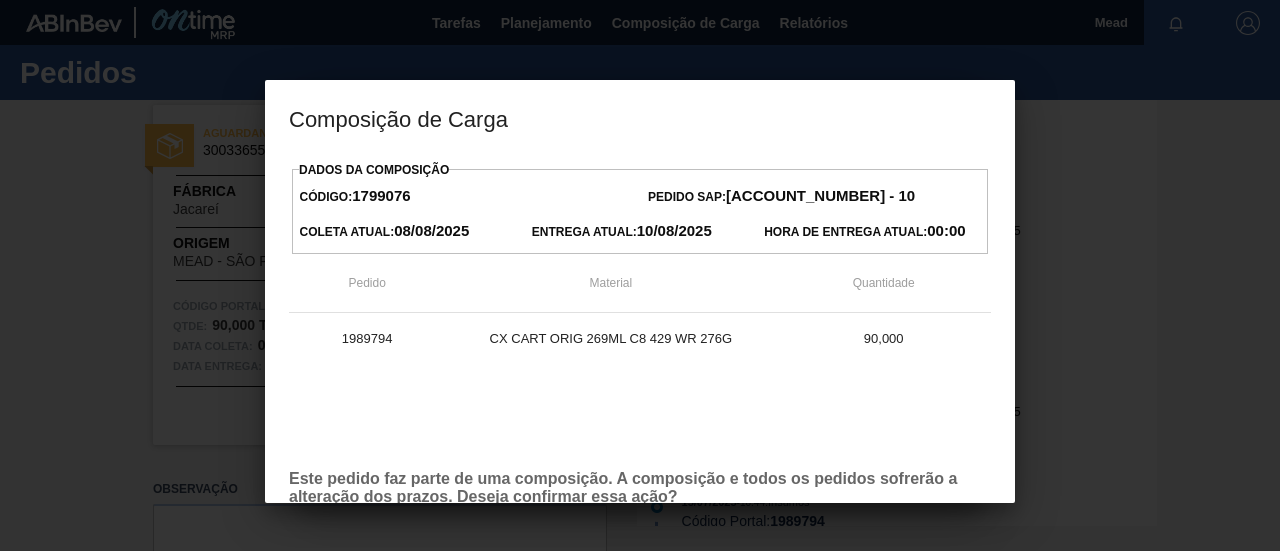 type 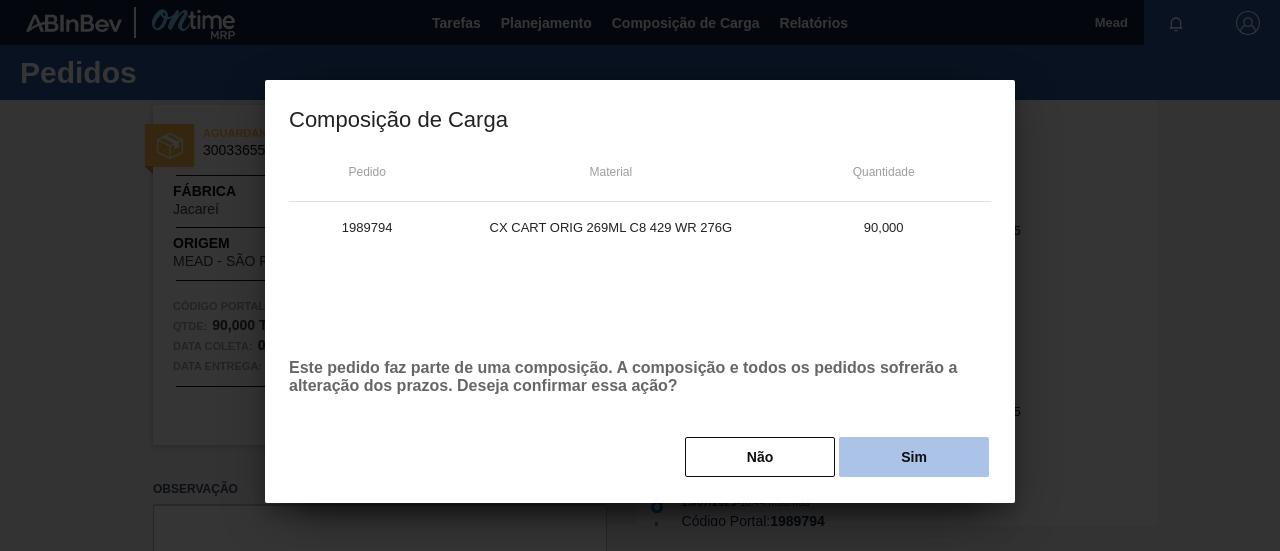 click on "Sim" at bounding box center [914, 457] 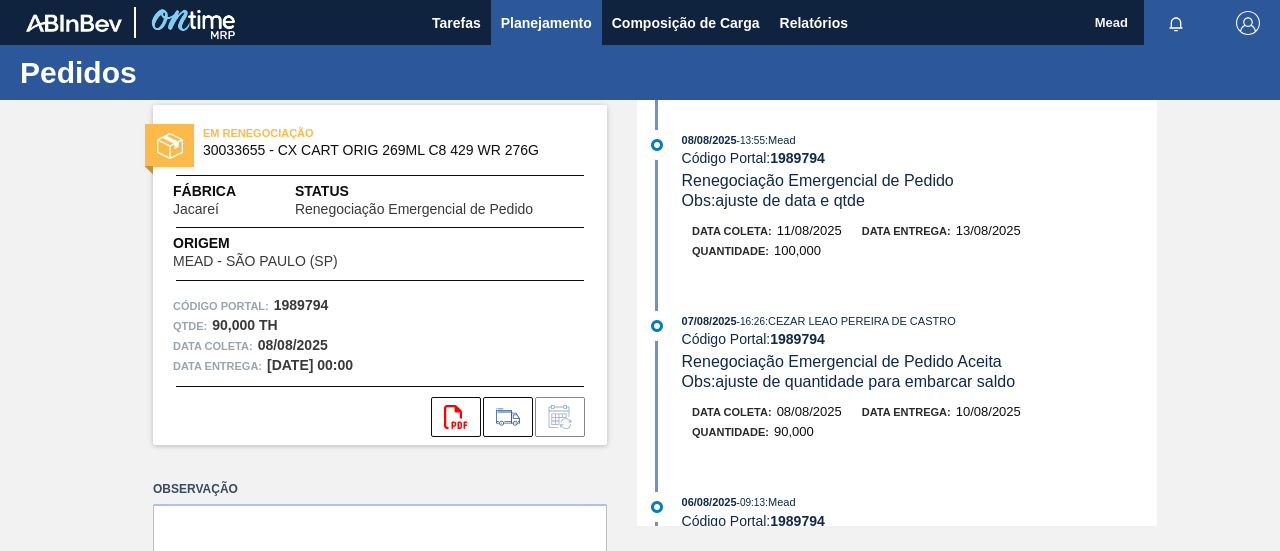 click on "Planejamento" at bounding box center (546, 23) 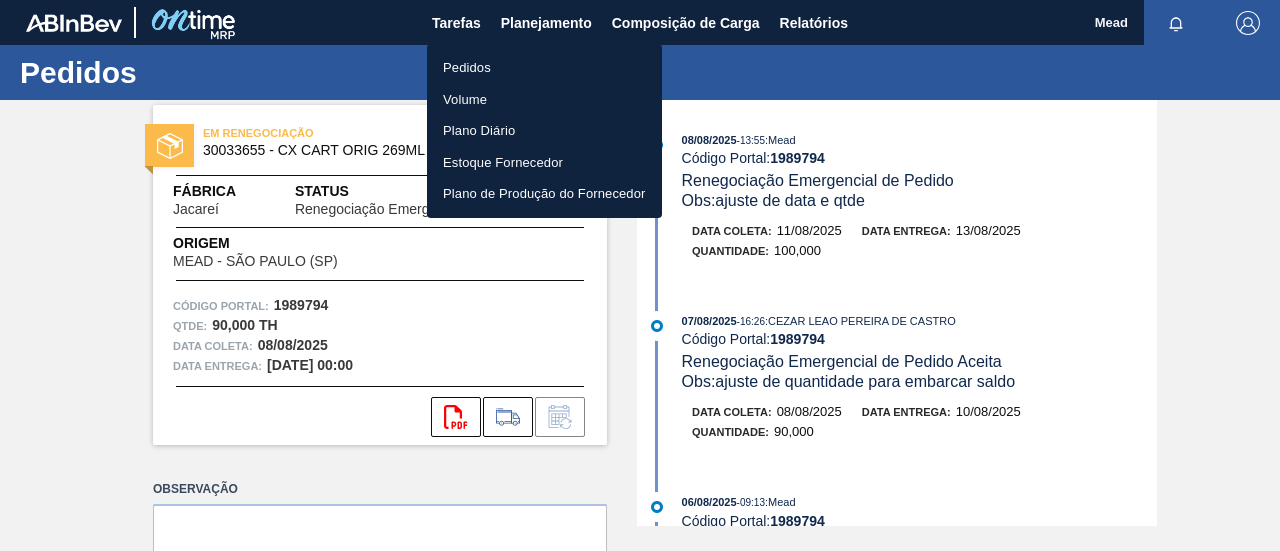 drag, startPoint x: 452, startPoint y: 64, endPoint x: 429, endPoint y: 57, distance: 24.04163 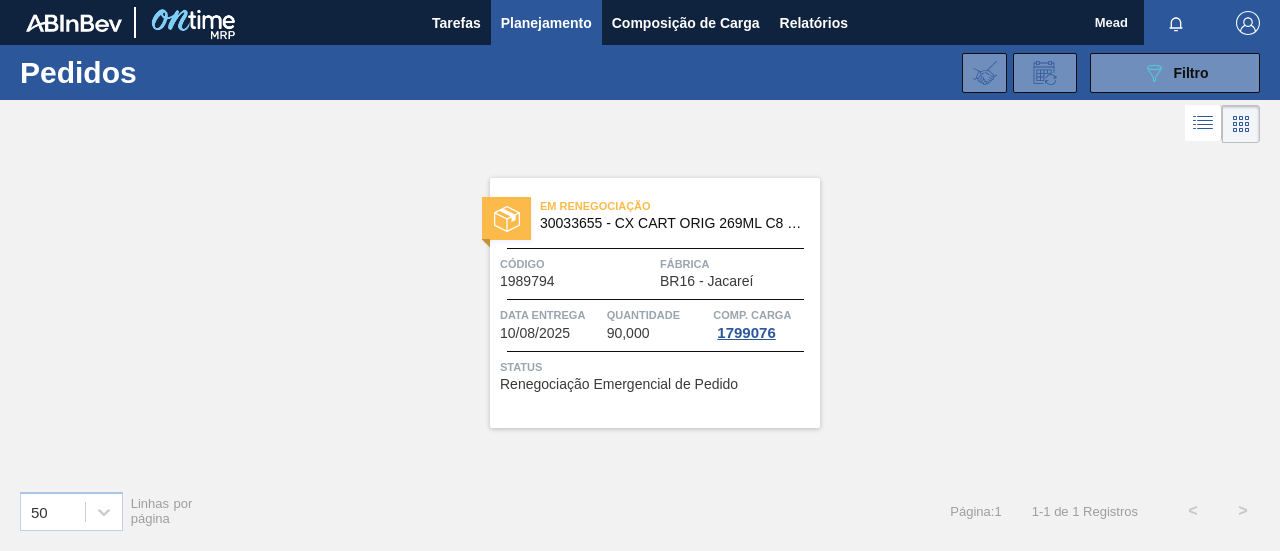 drag, startPoint x: 1179, startPoint y: 72, endPoint x: 1099, endPoint y: 98, distance: 84.118965 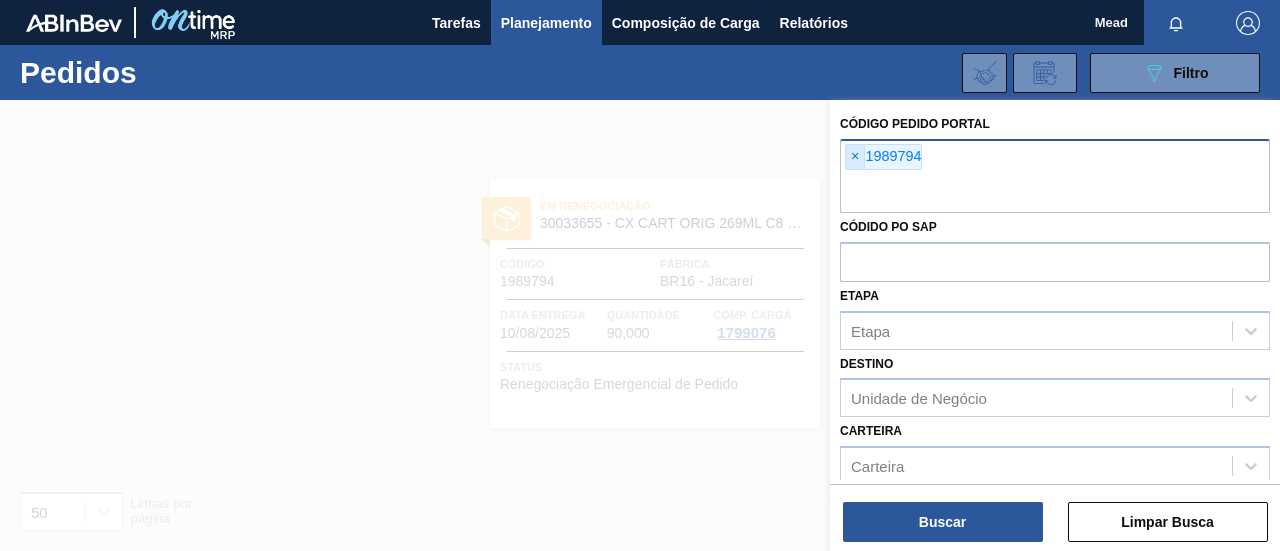 click on "×" at bounding box center [855, 157] 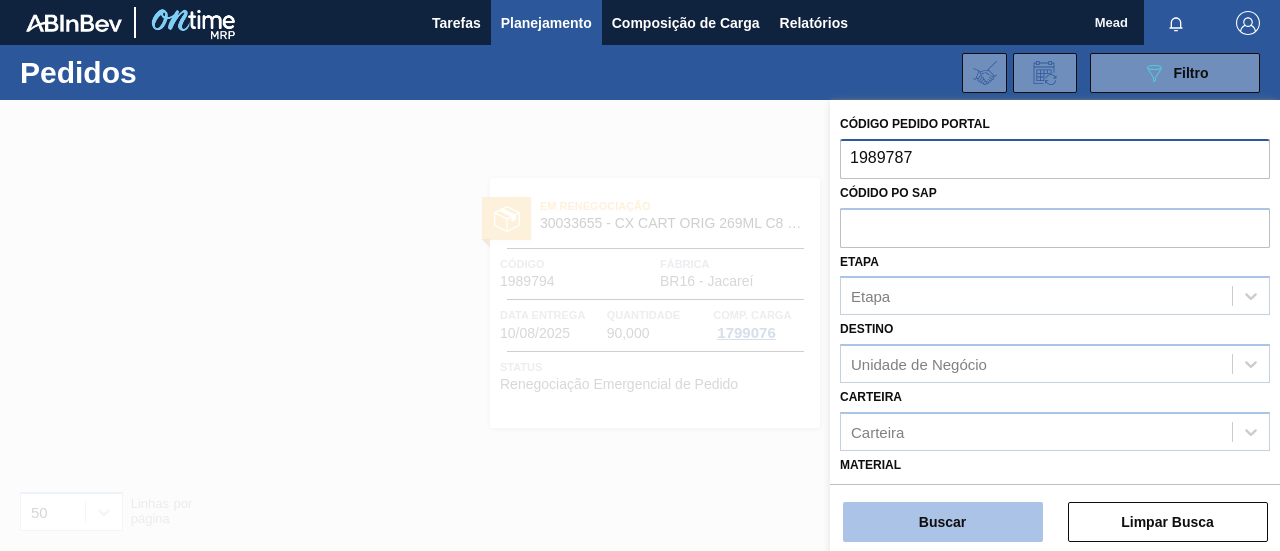 type on "1989787" 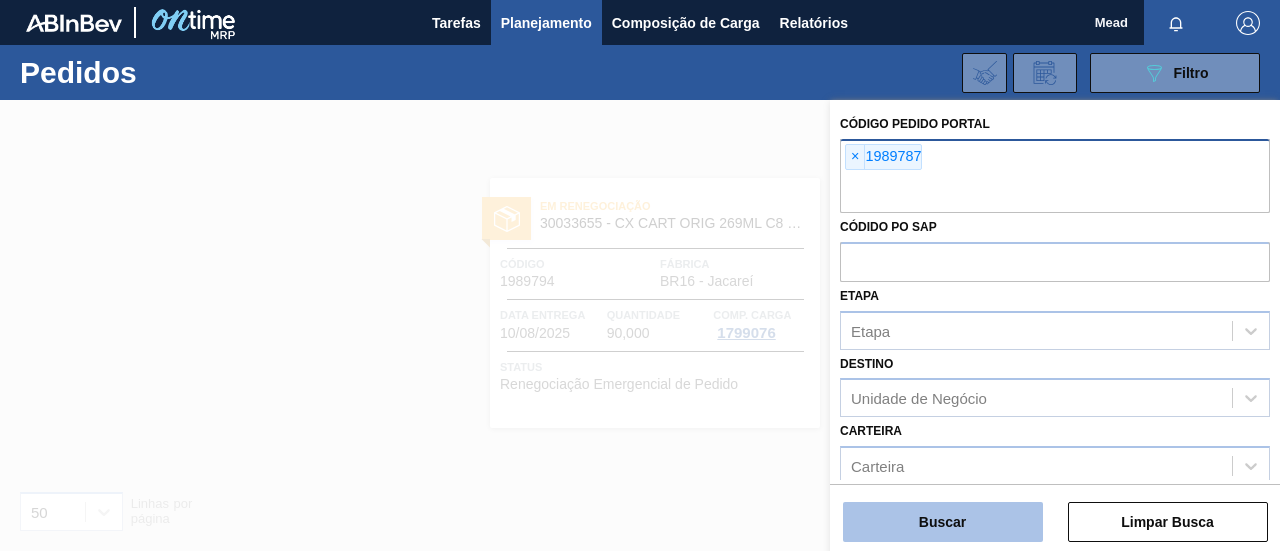 click on "Buscar" at bounding box center [943, 522] 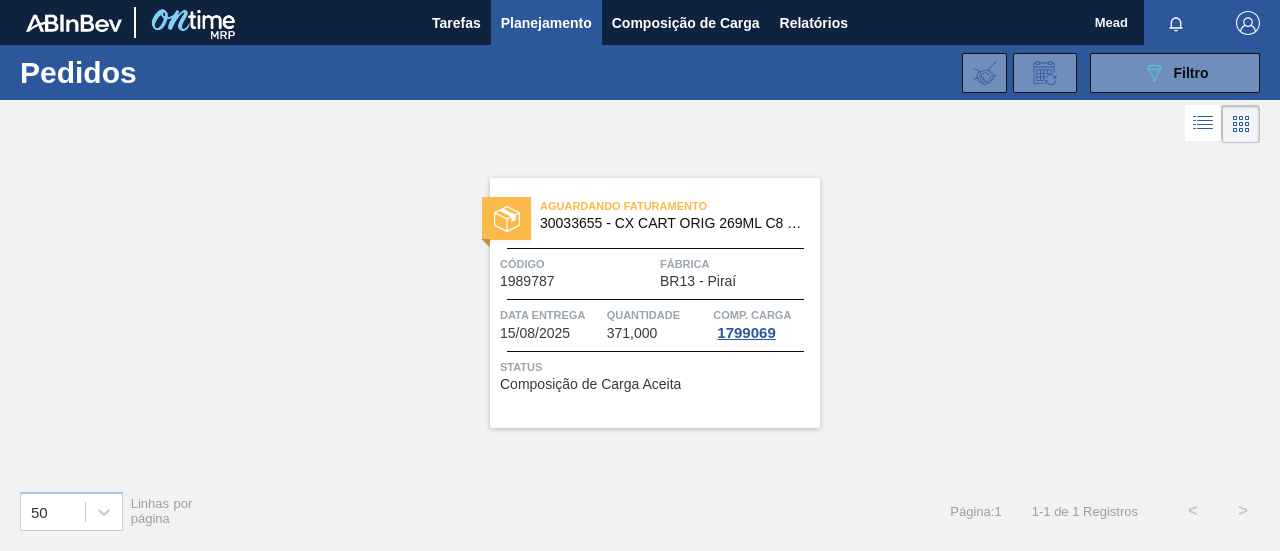 click on "Quantidade" at bounding box center (658, 315) 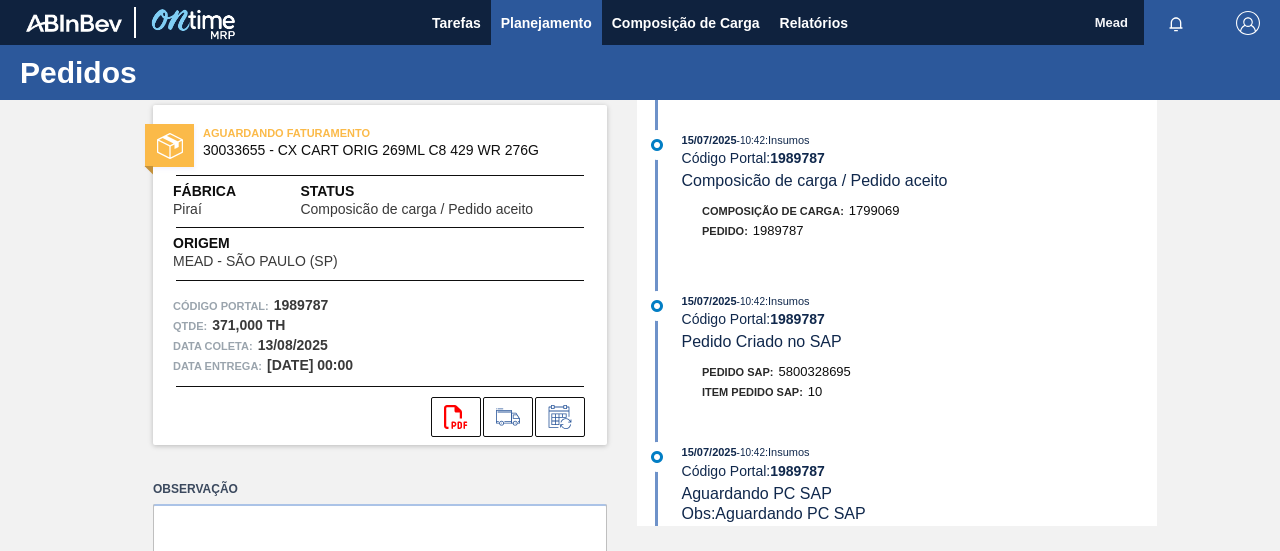click on "Planejamento" at bounding box center (546, 23) 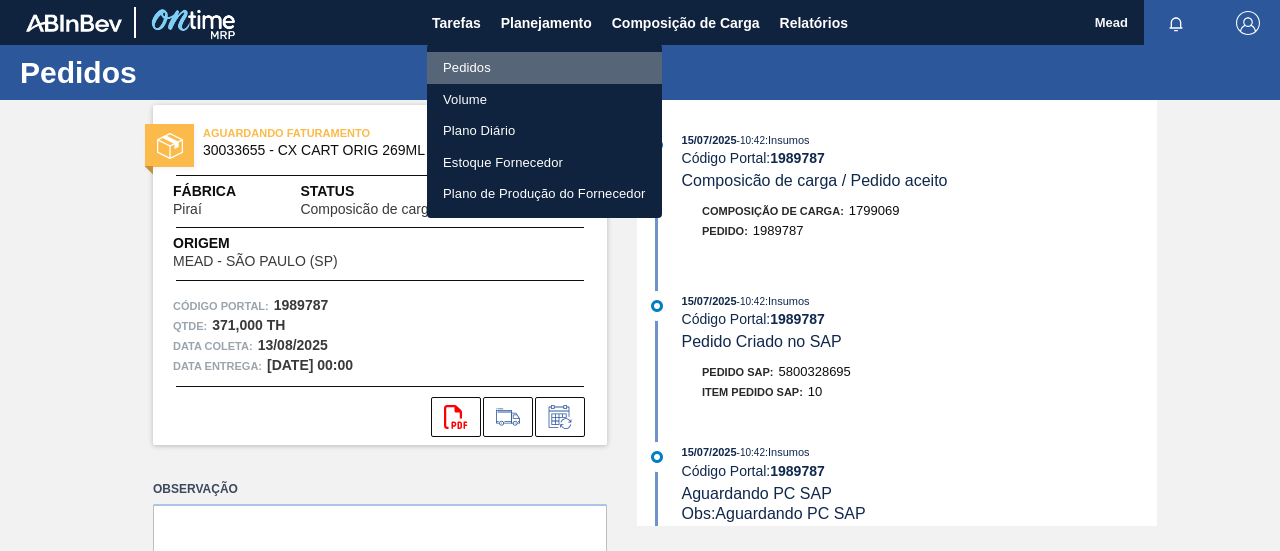 click on "Pedidos" at bounding box center [544, 68] 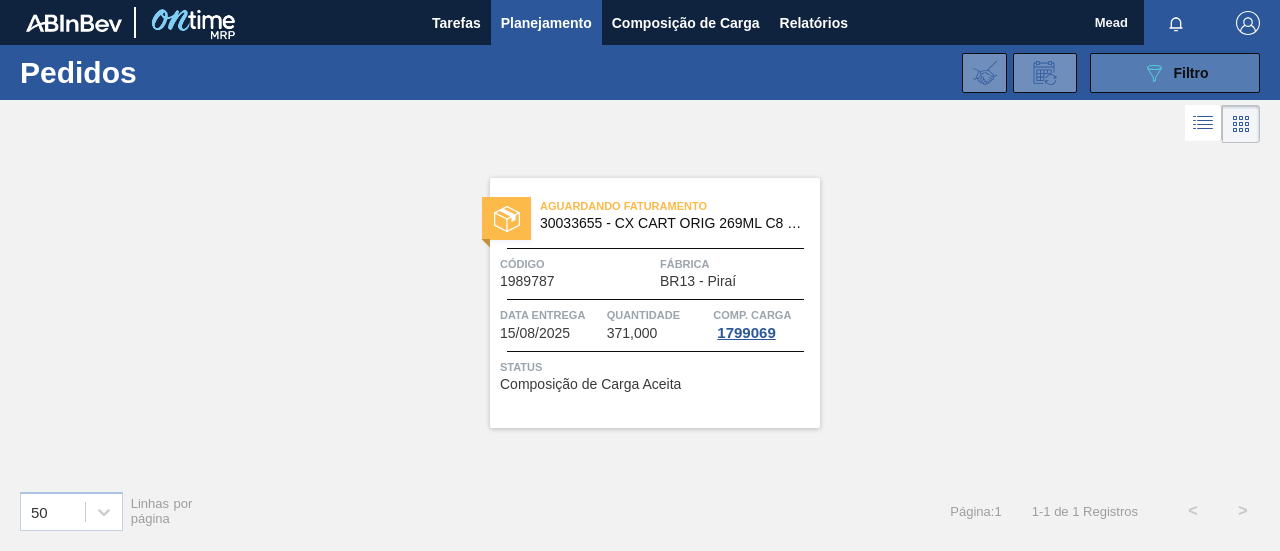drag, startPoint x: 1192, startPoint y: 71, endPoint x: 1157, endPoint y: 81, distance: 36.40055 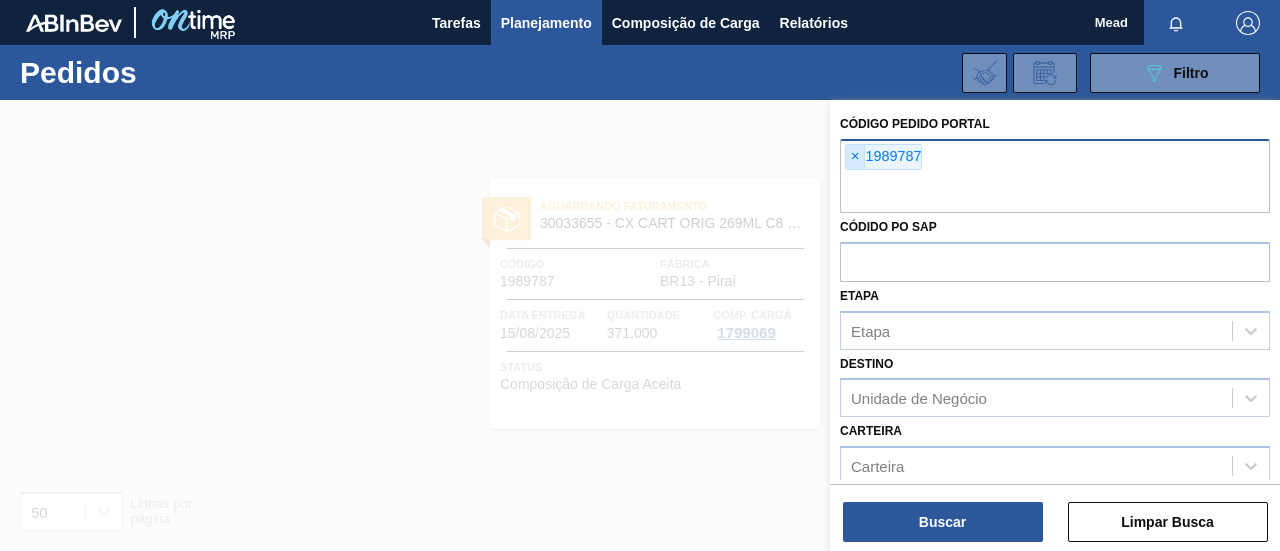 click on "×" at bounding box center [855, 157] 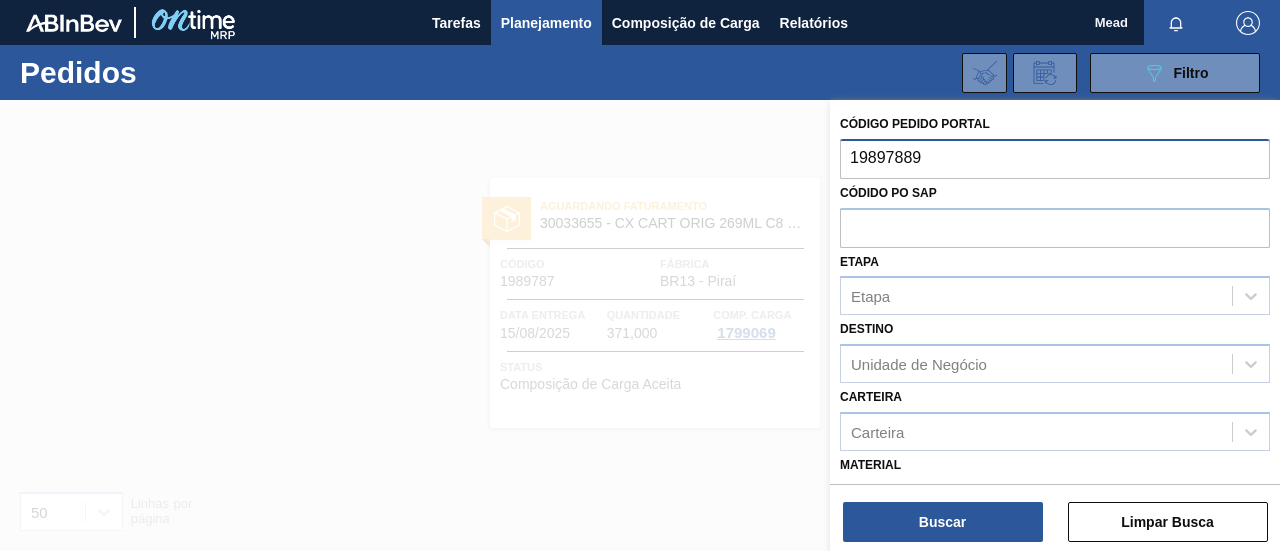 type on "1989788" 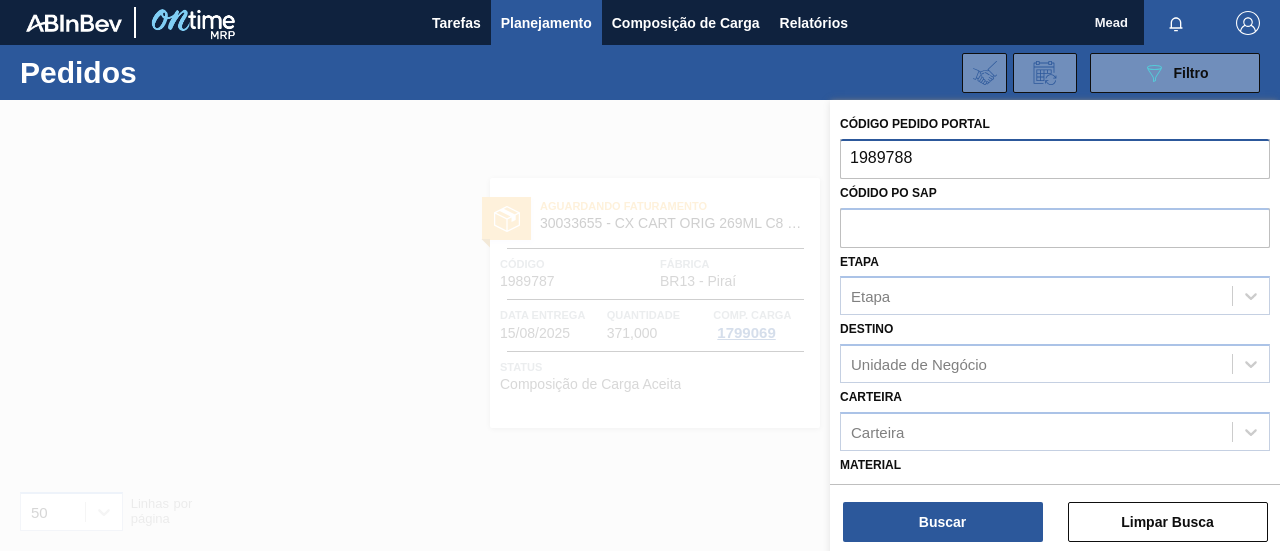 type 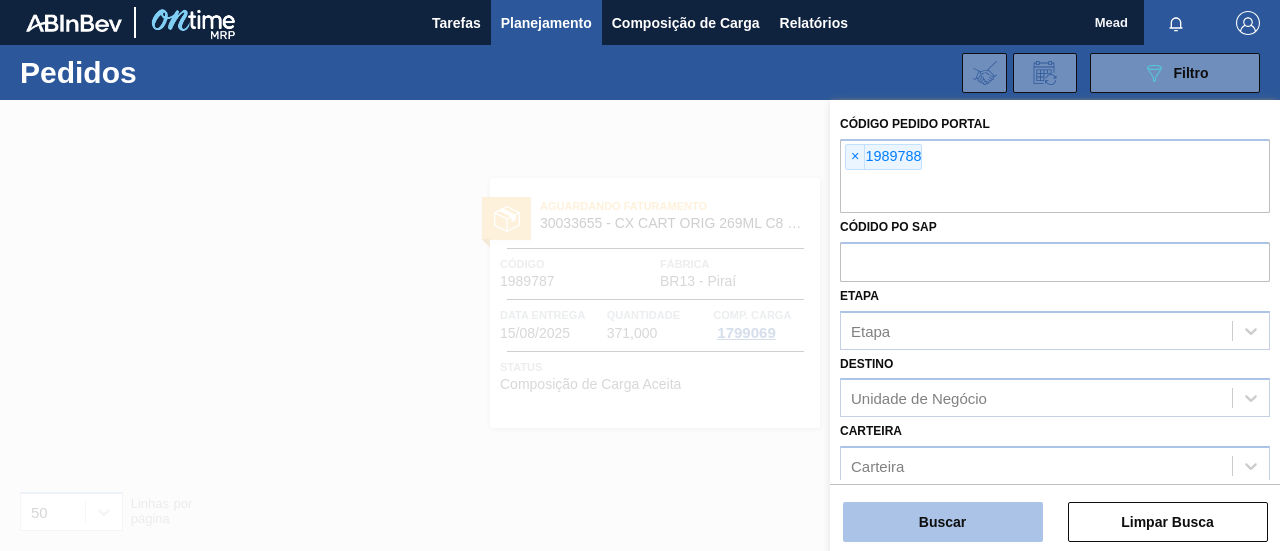 click on "Buscar" at bounding box center [943, 522] 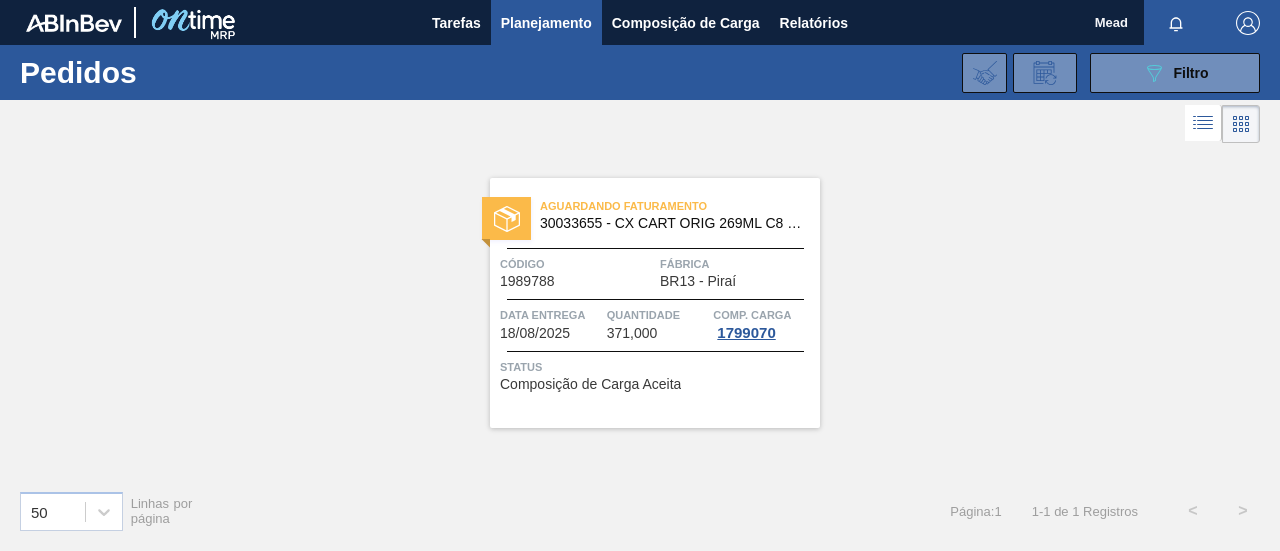 click on "Quantidade" at bounding box center (658, 315) 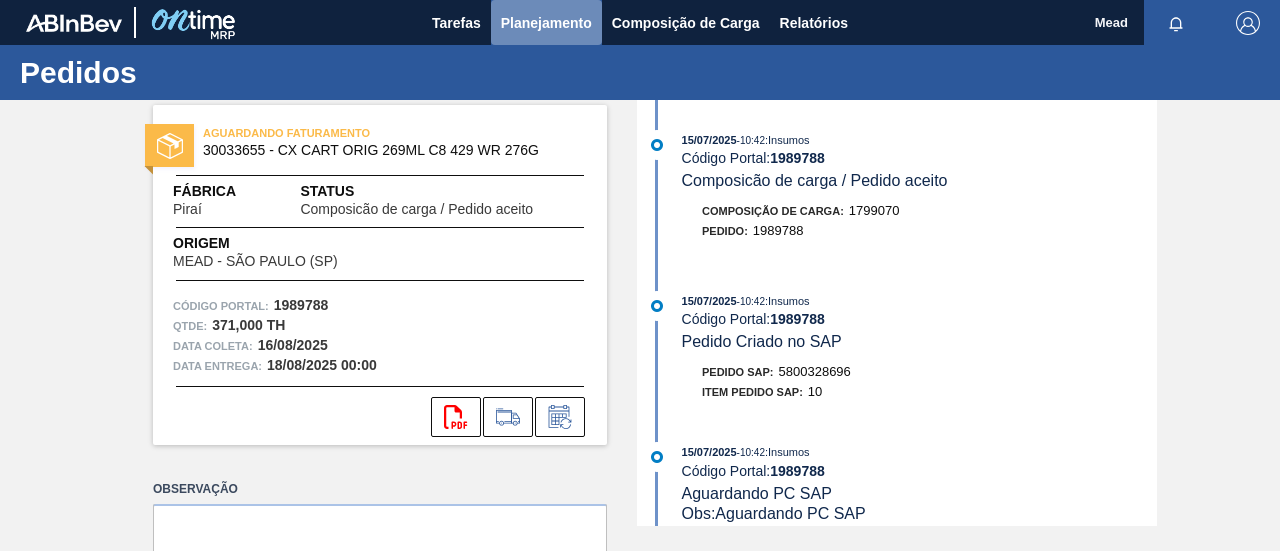 click on "Planejamento" at bounding box center [546, 23] 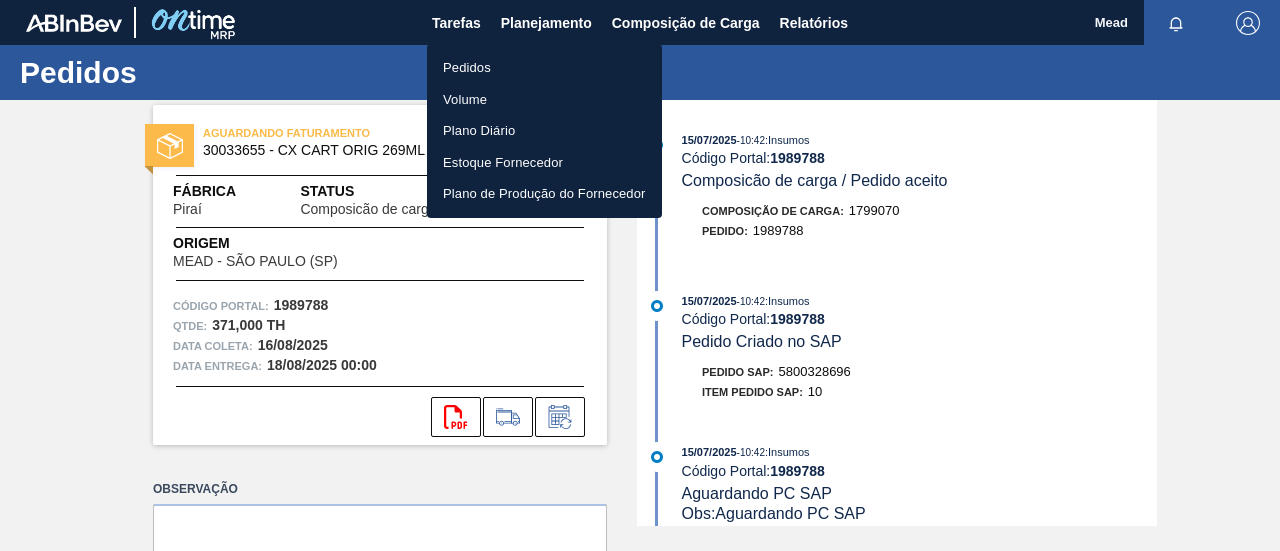 click at bounding box center (640, 275) 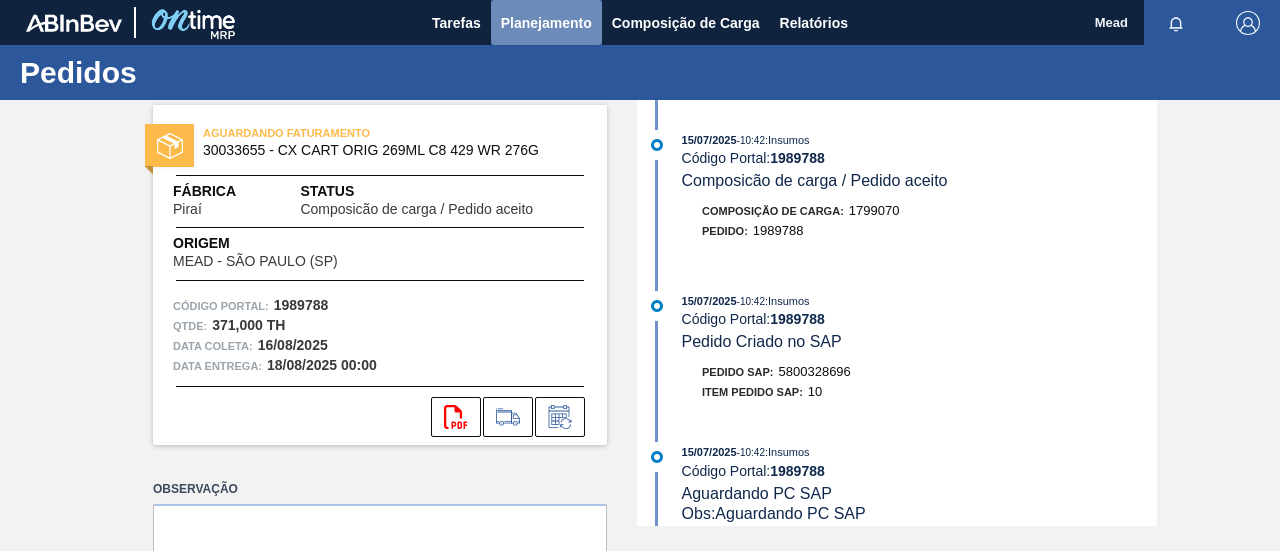 click on "Planejamento" at bounding box center (546, 22) 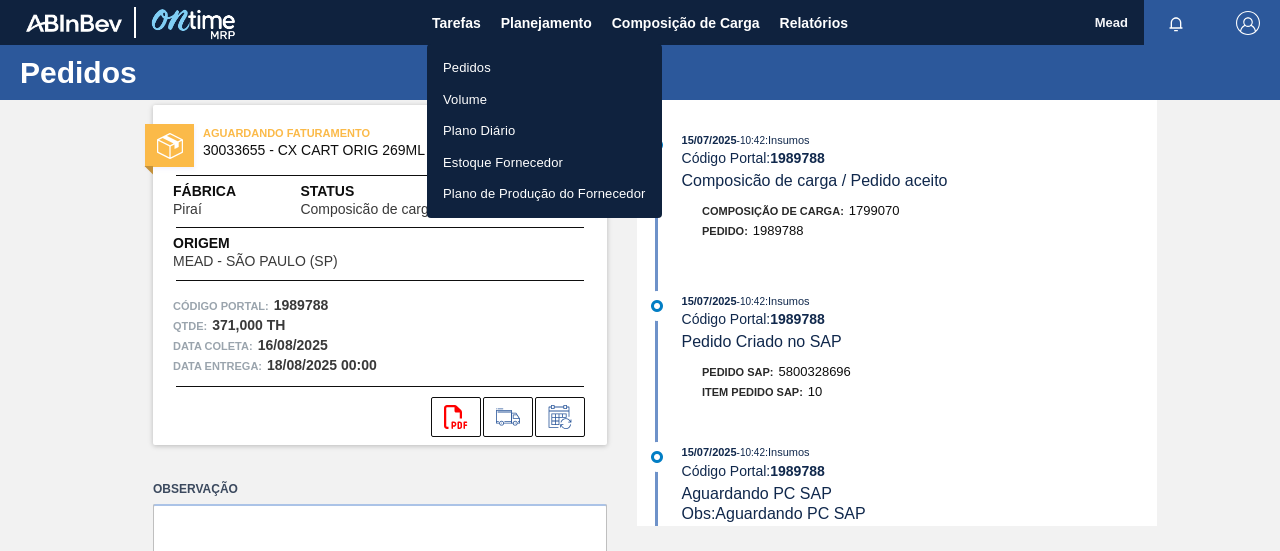 click on "Pedidos" at bounding box center (544, 68) 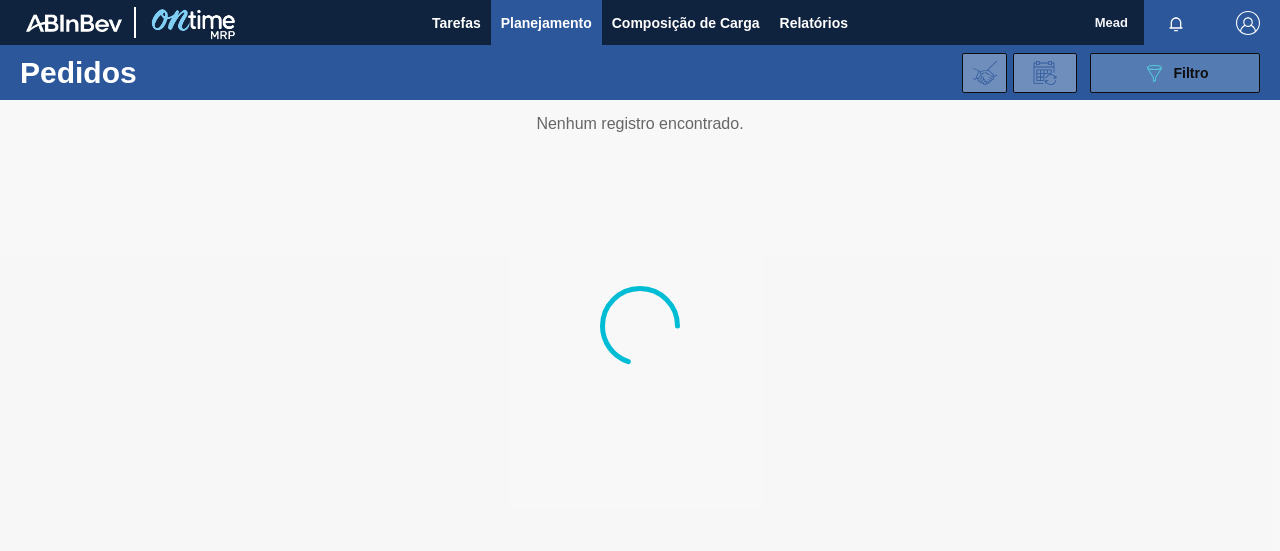 drag, startPoint x: 1180, startPoint y: 61, endPoint x: 1170, endPoint y: 73, distance: 15.6205 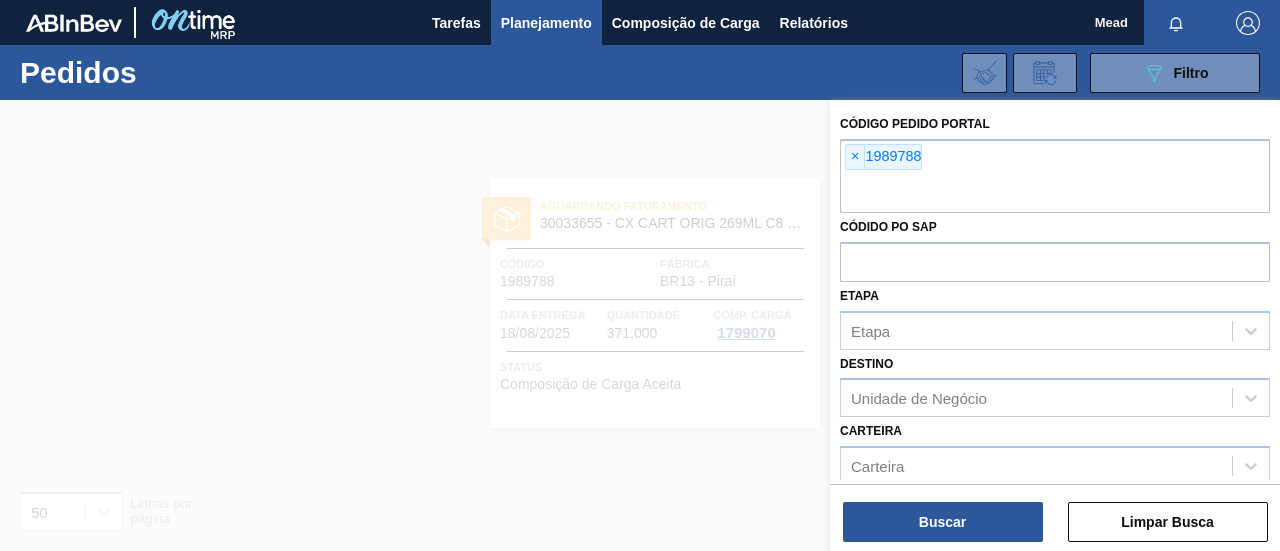 click on "×" at bounding box center [855, 157] 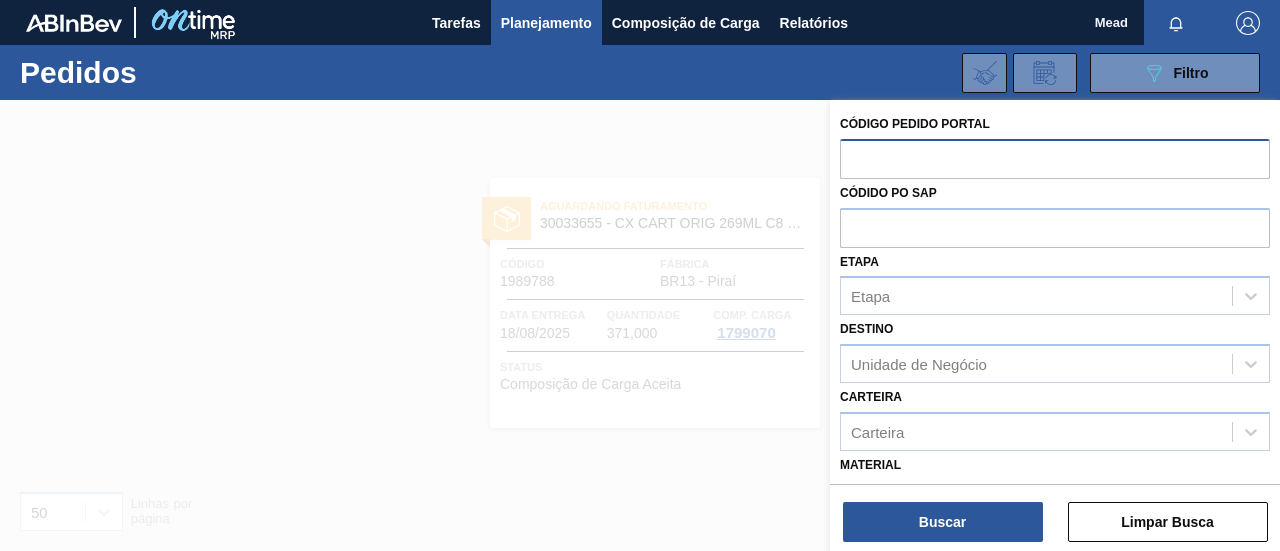 paste on "1988269" 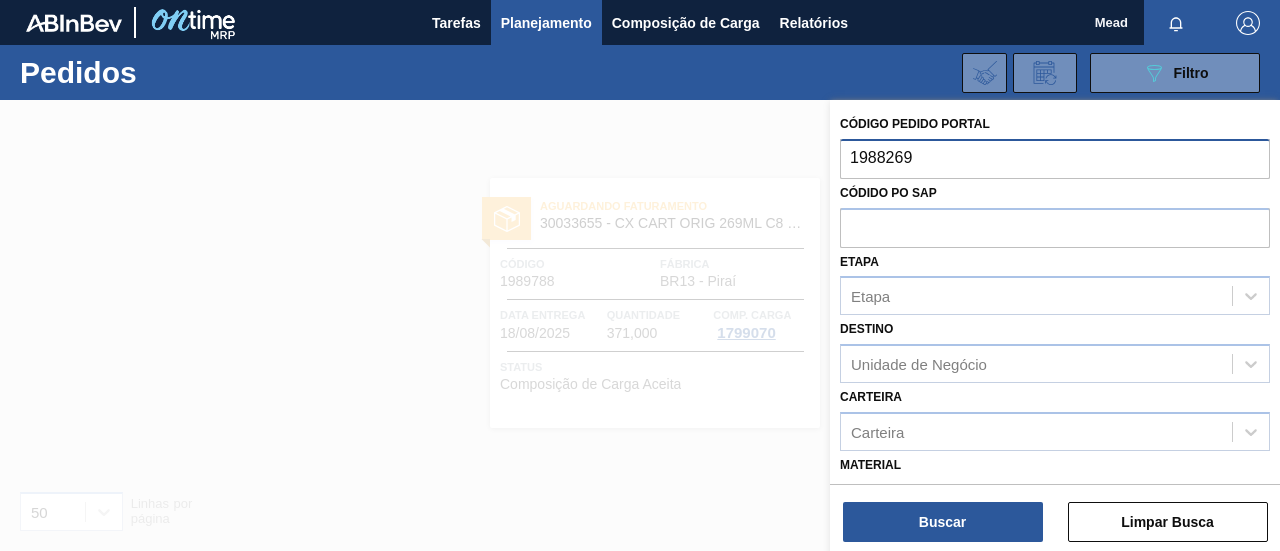 type 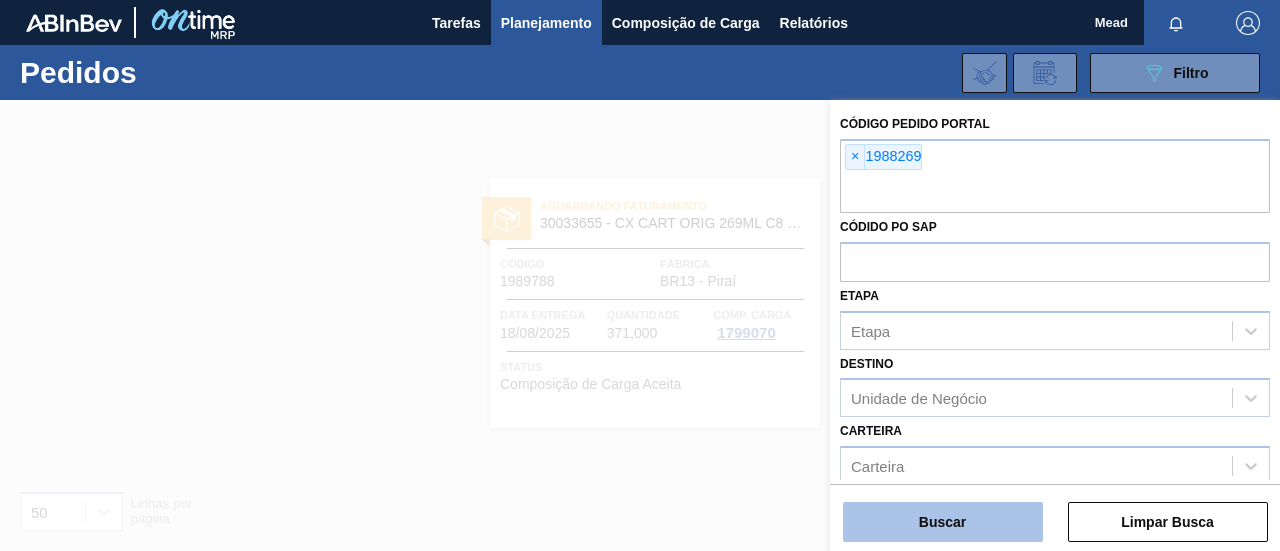 click on "Buscar" at bounding box center [943, 522] 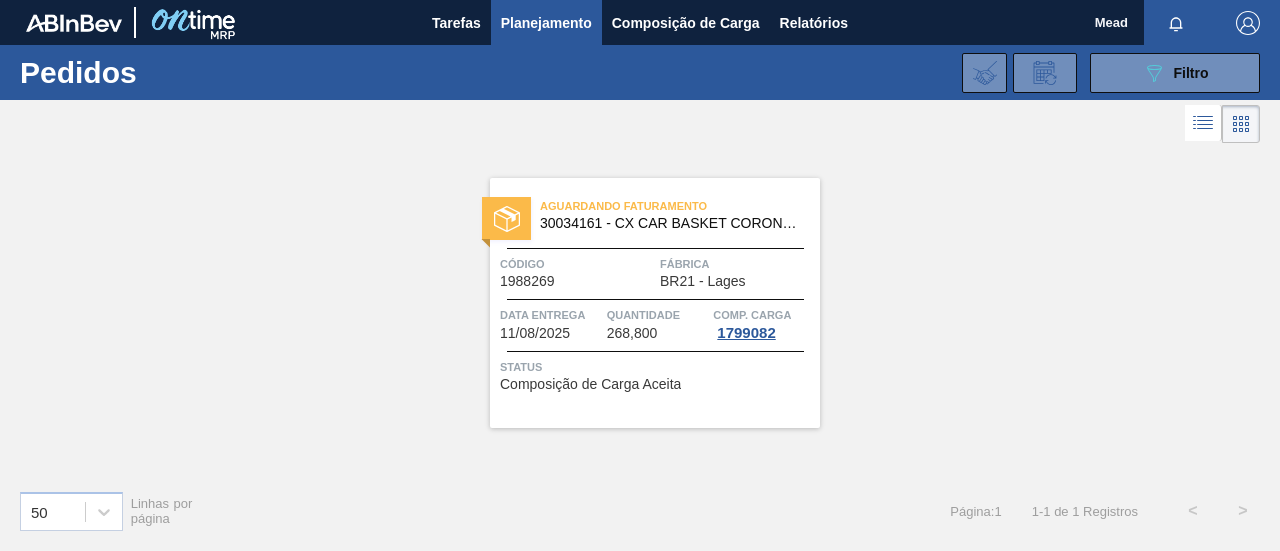 click on "Data entrega" at bounding box center [551, 315] 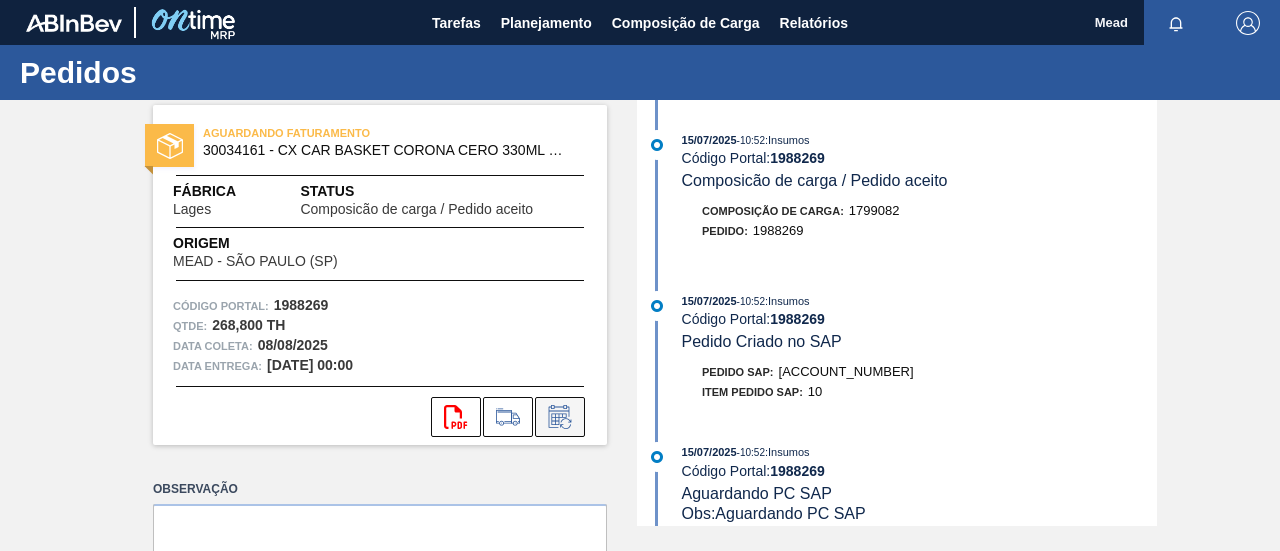 click 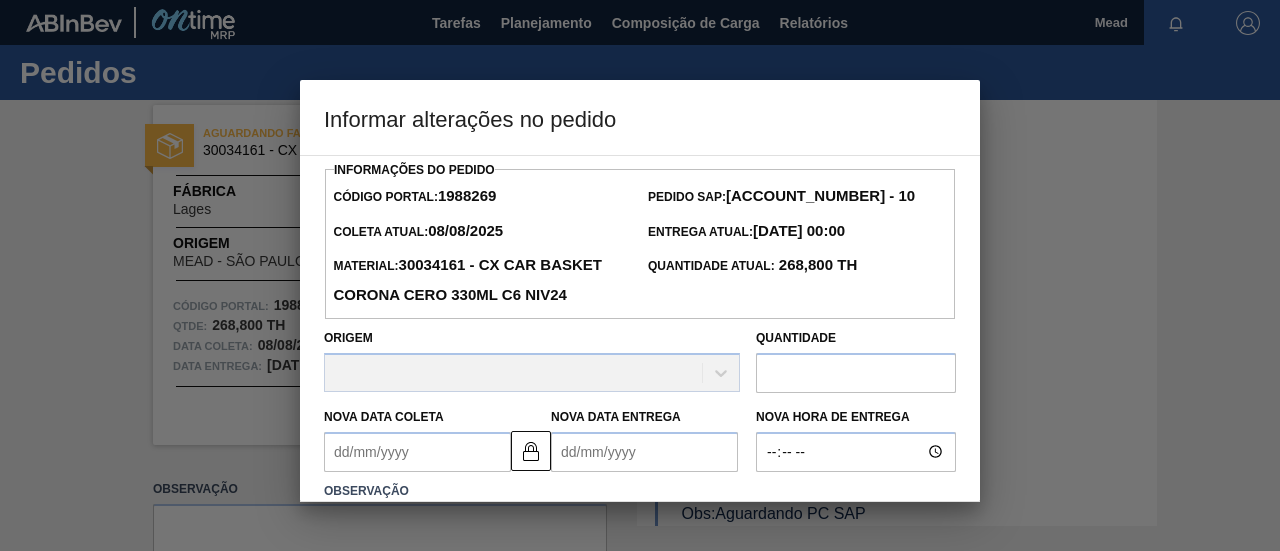 scroll, scrollTop: 100, scrollLeft: 0, axis: vertical 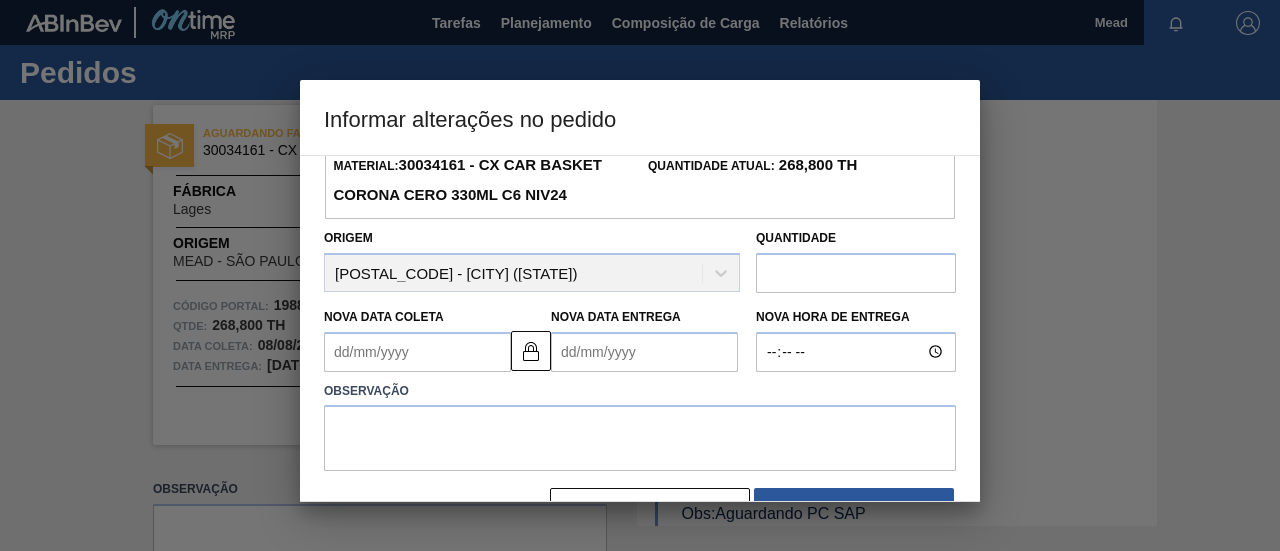 click on "Nova Data Coleta" at bounding box center (417, 352) 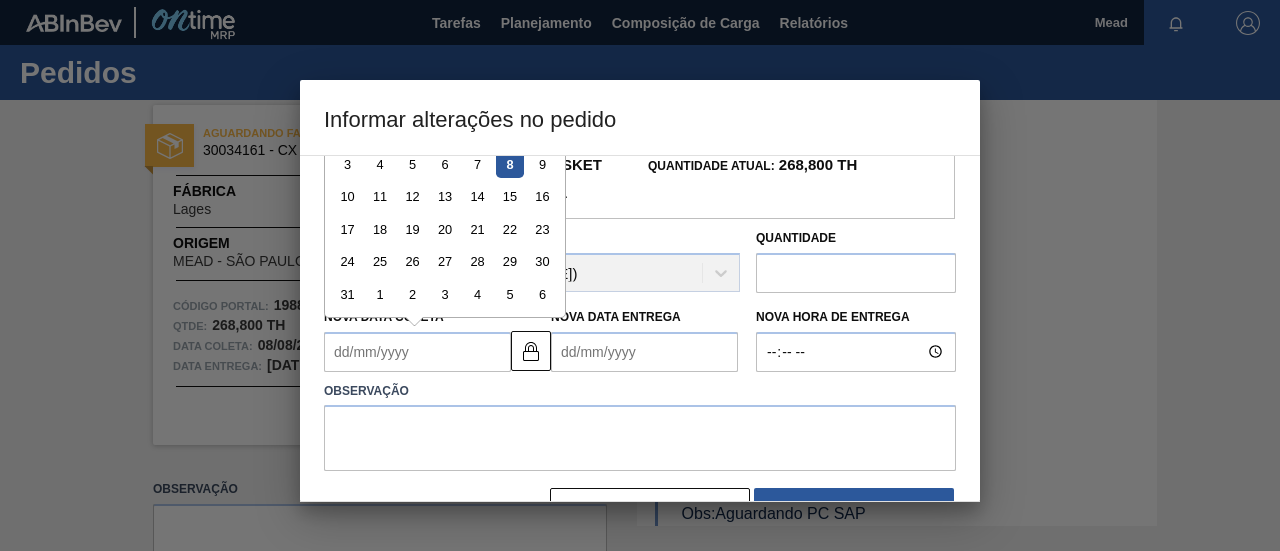 click on "11" at bounding box center [380, 196] 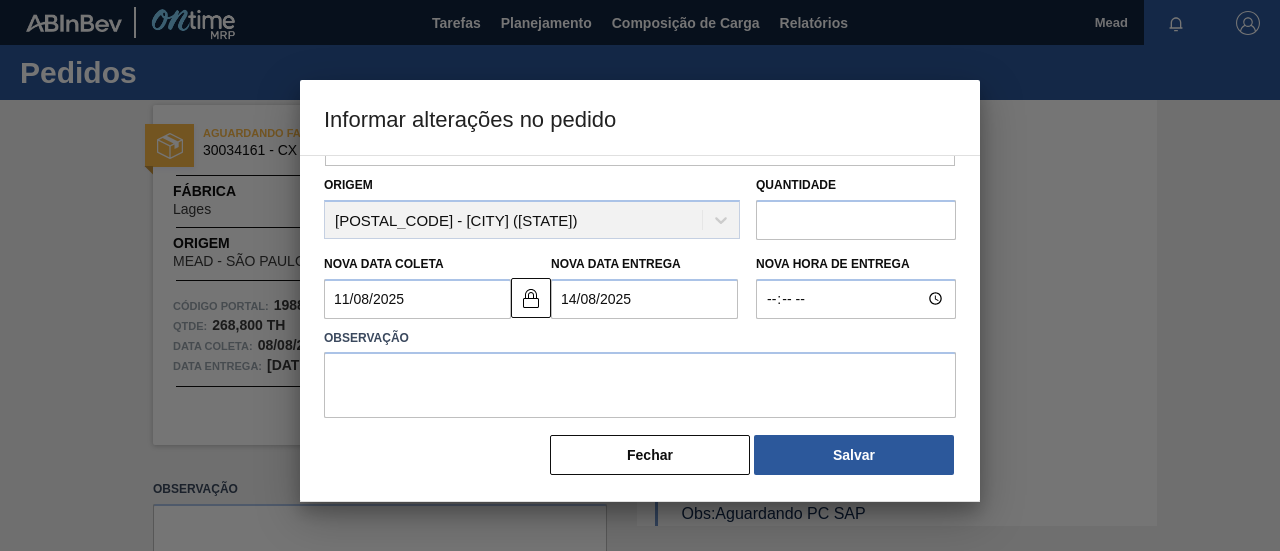 scroll, scrollTop: 186, scrollLeft: 0, axis: vertical 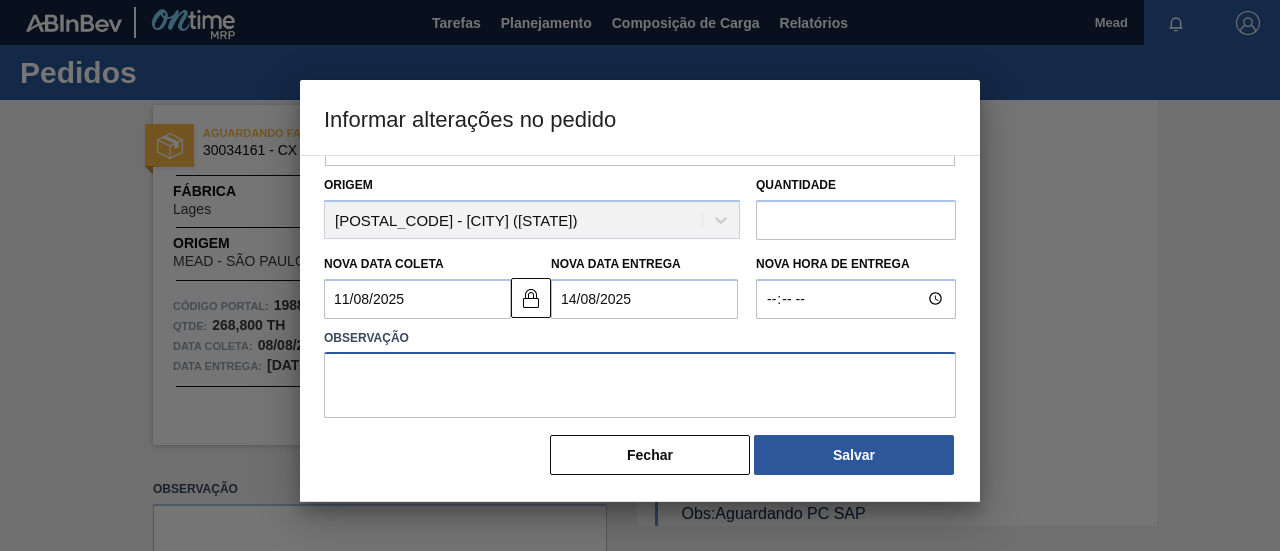 click at bounding box center [640, 385] 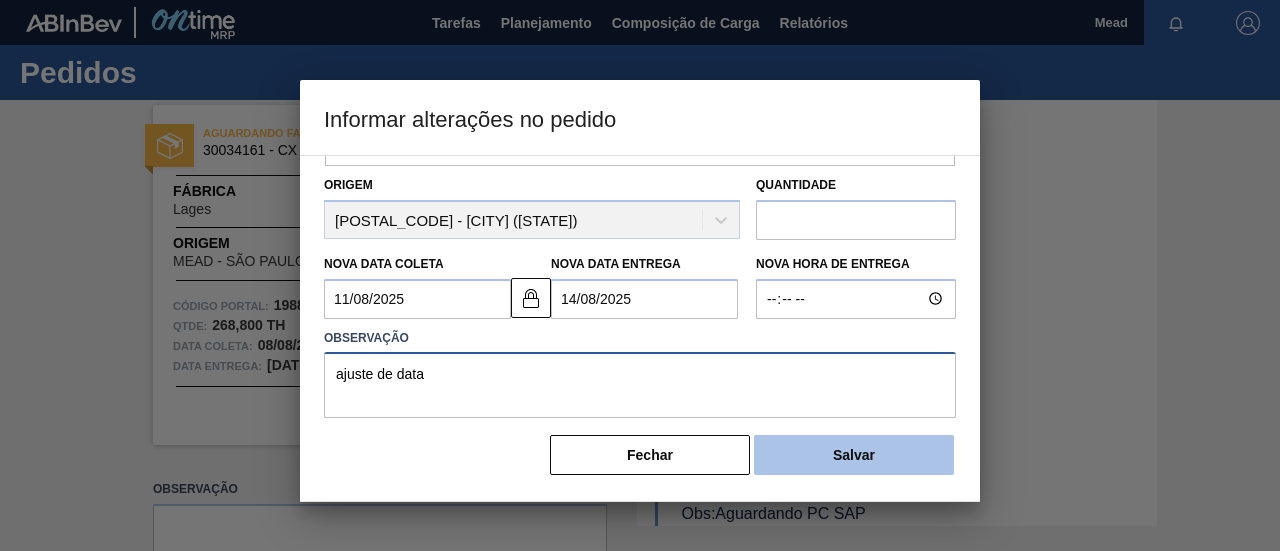 type on "ajuste de data" 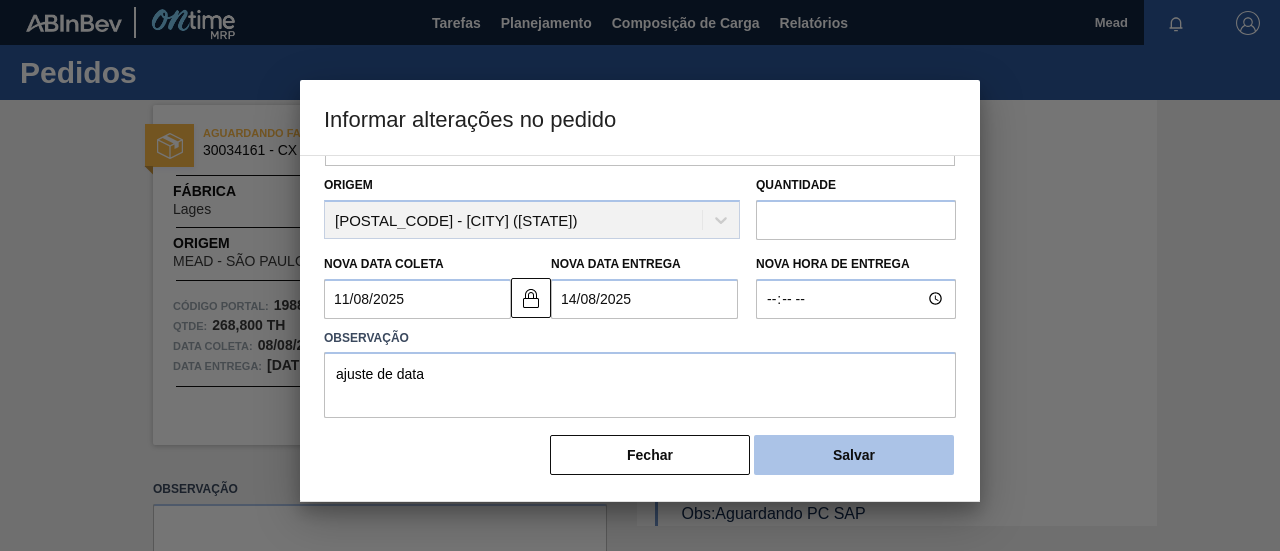 click on "Salvar" at bounding box center [854, 455] 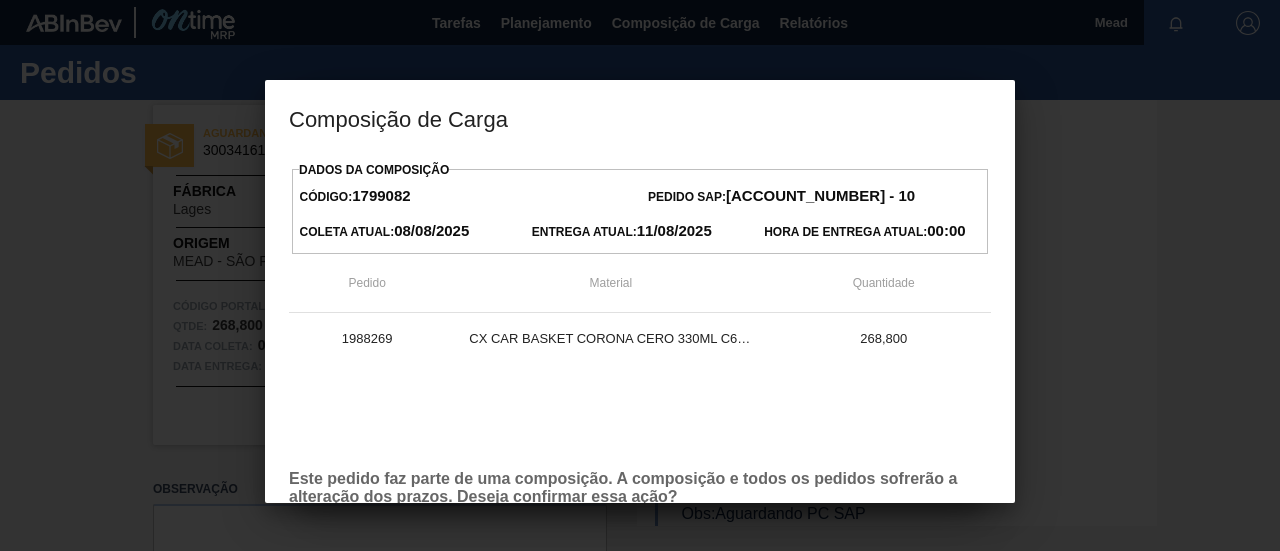 click on "1988269 CX CAR BASKET CORONA CERO 330ML C6 NIV24 268,800" at bounding box center (640, 383) 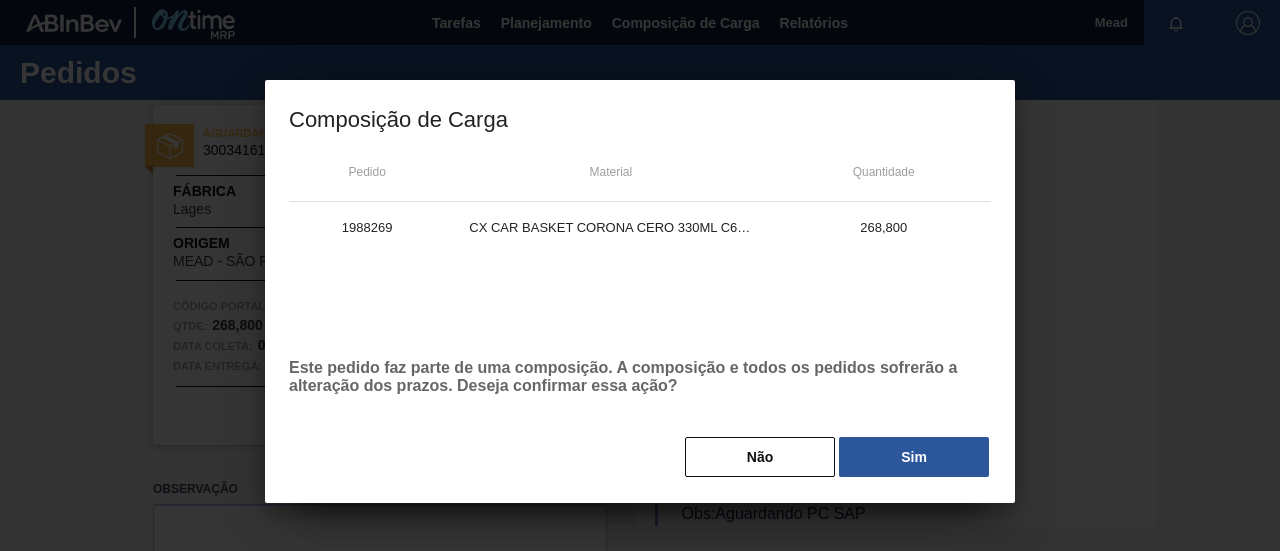 type 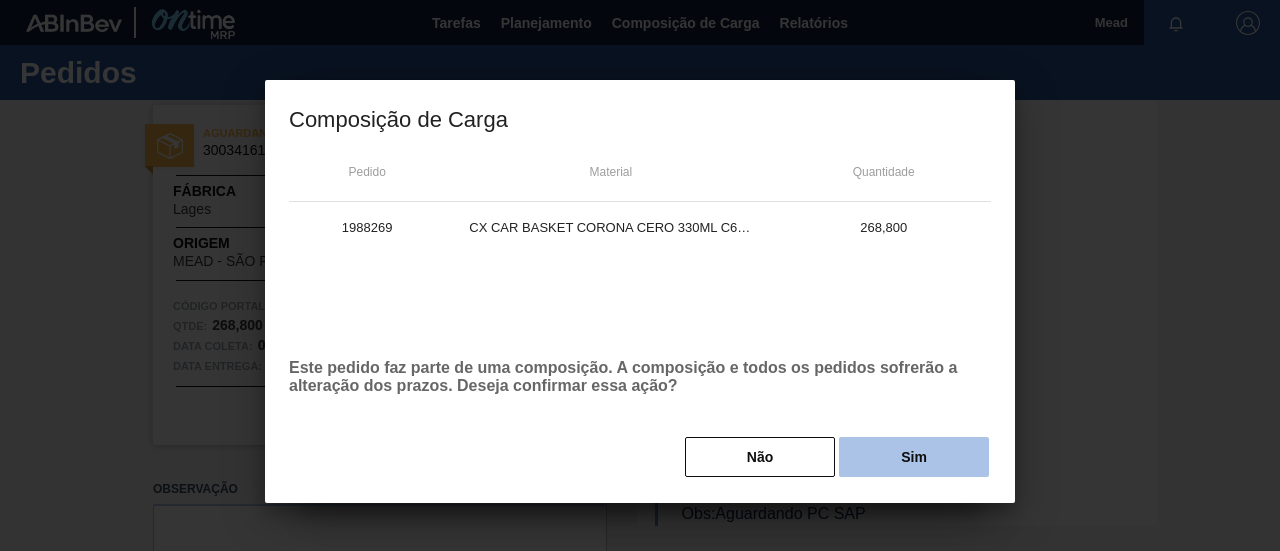 click on "Sim" at bounding box center (914, 457) 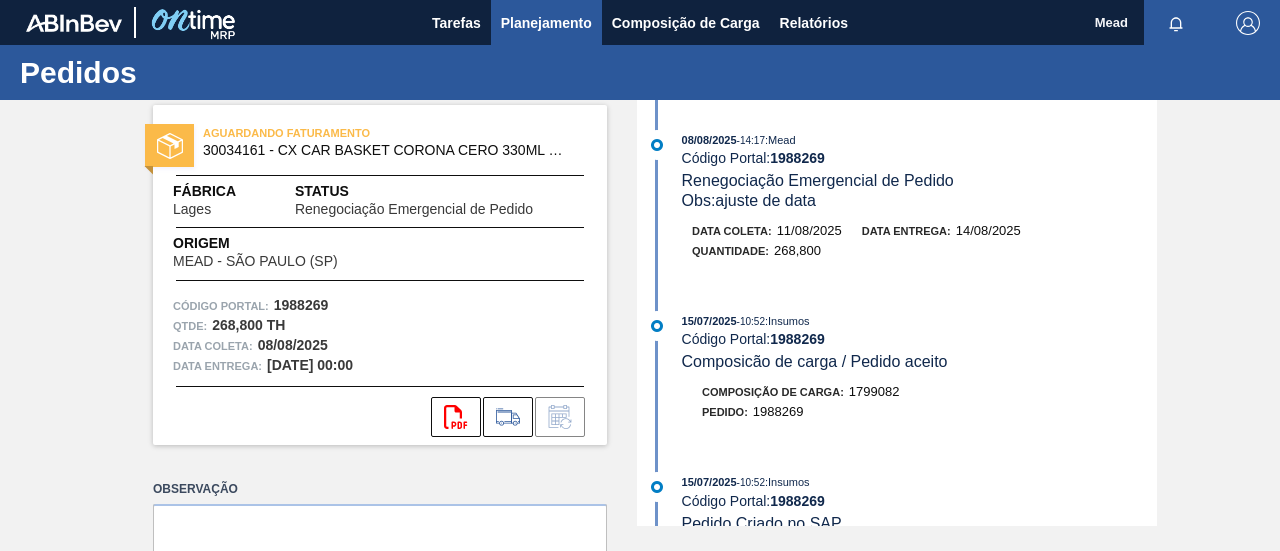 click on "Planejamento" at bounding box center (546, 23) 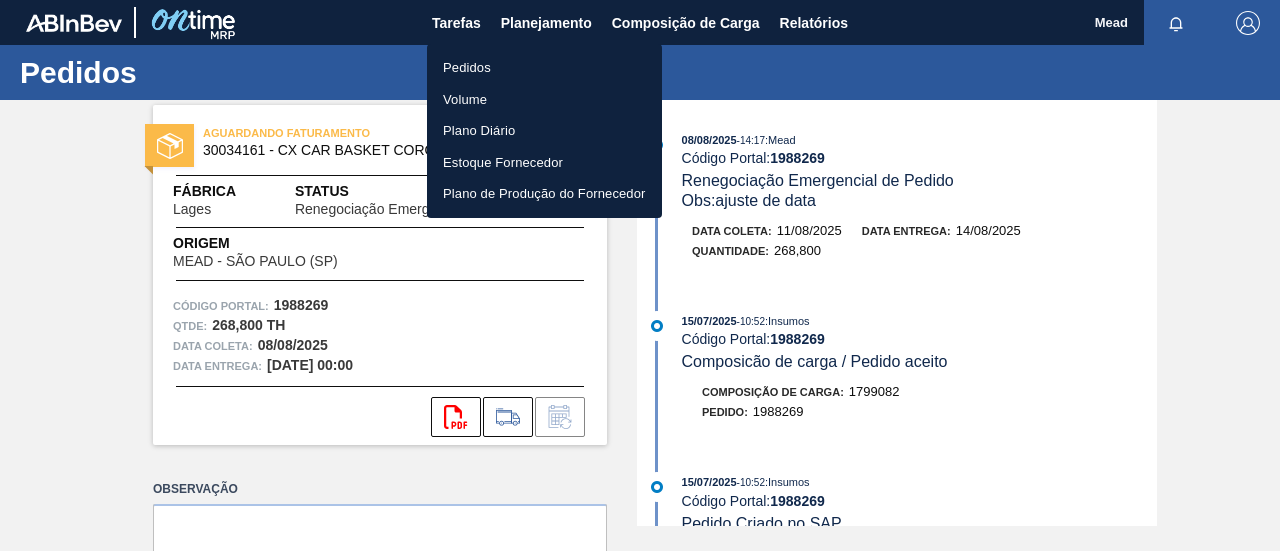 drag, startPoint x: 444, startPoint y: 63, endPoint x: 460, endPoint y: 75, distance: 20 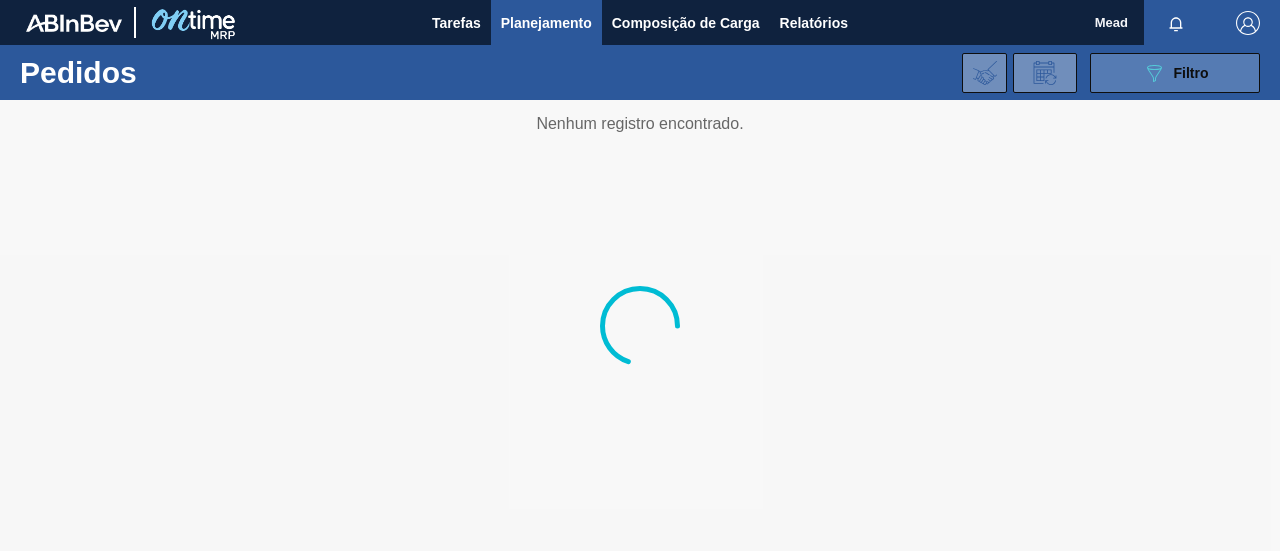 click on "089F7B8B-B2A5-4AFE-B5C0-19BA573D28AC" 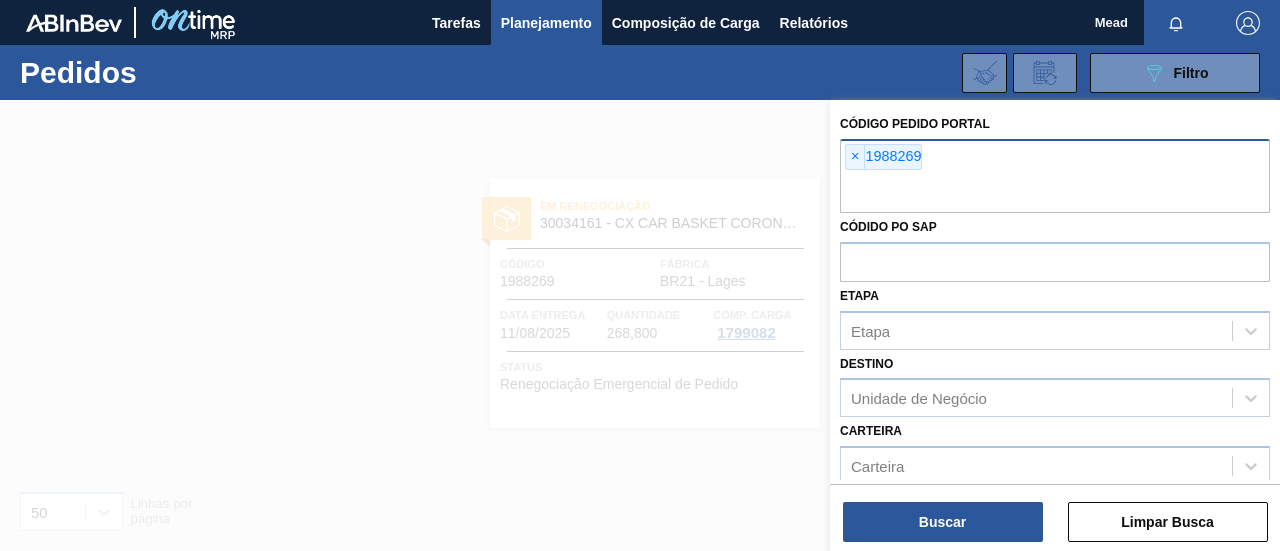 click on "×" at bounding box center (855, 157) 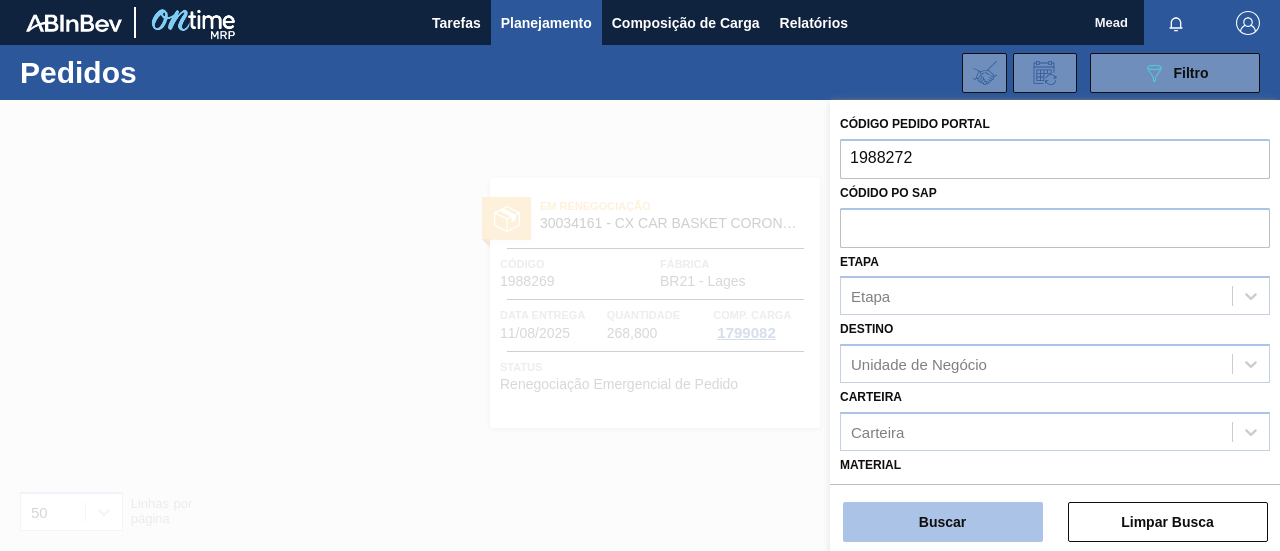 type on "1988272" 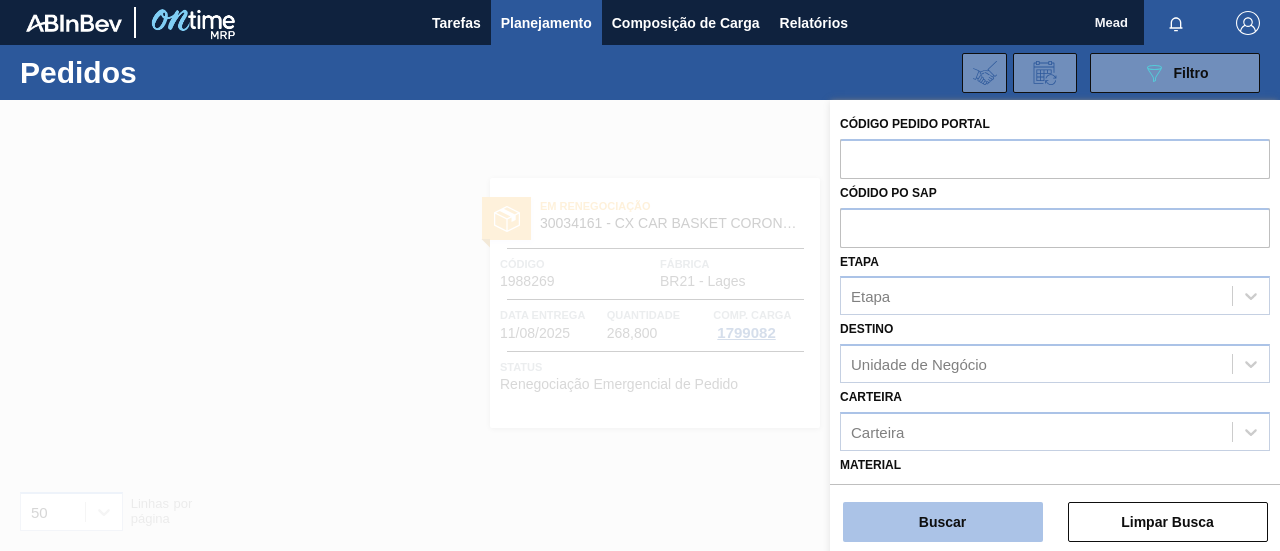 click on "Buscar" at bounding box center (943, 522) 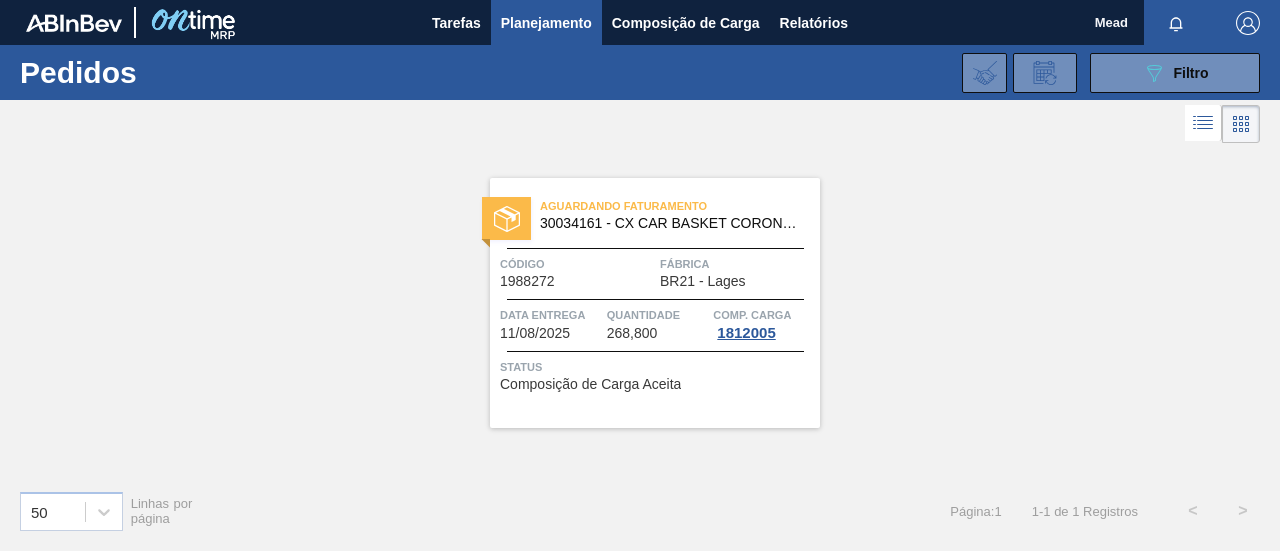 click on "Data entrega [DATE]" at bounding box center [551, 323] 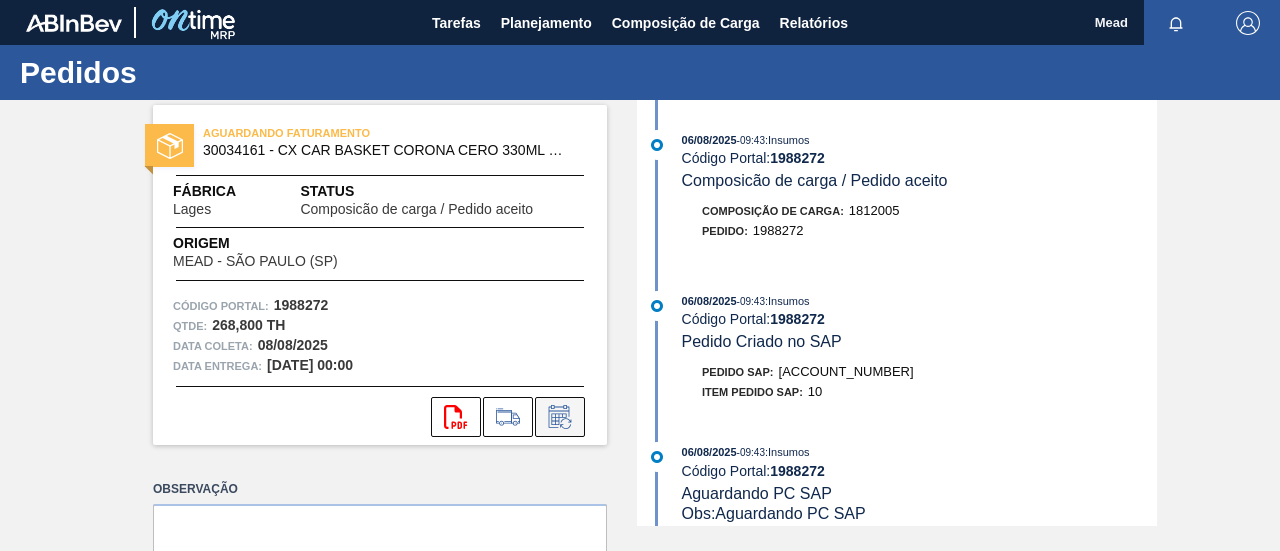 click 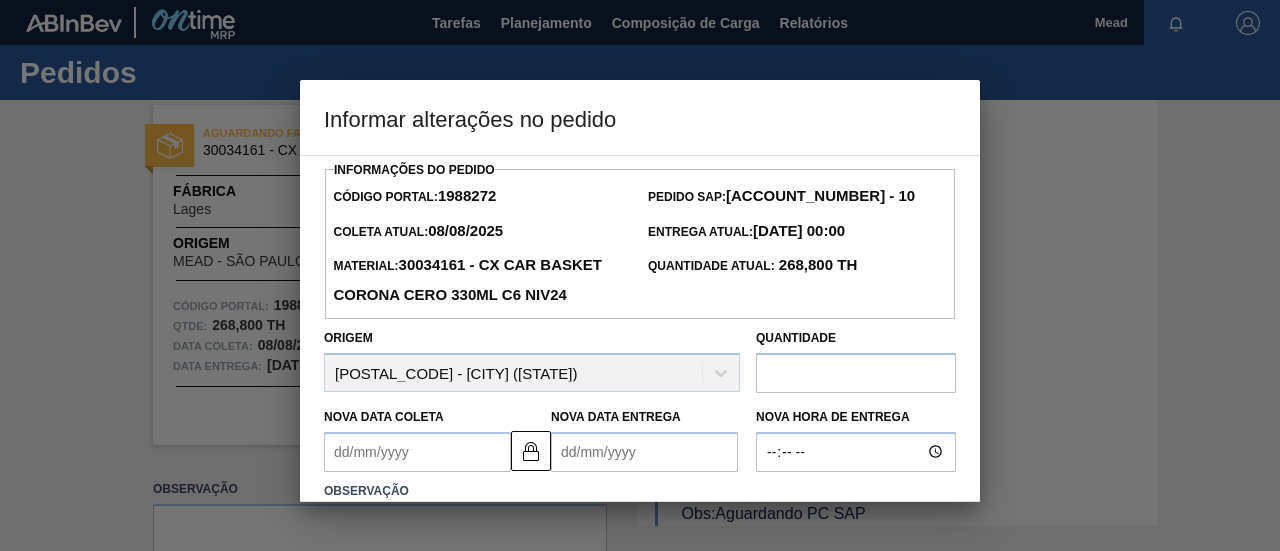 click on "Nova Data Coleta" at bounding box center [417, 452] 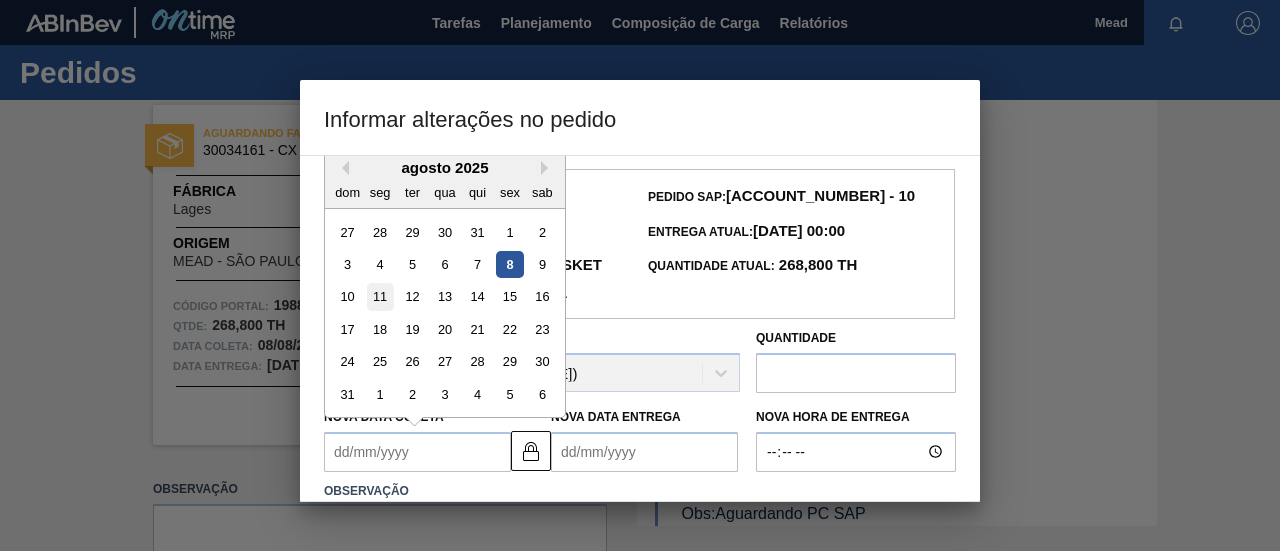 click on "11" at bounding box center [380, 296] 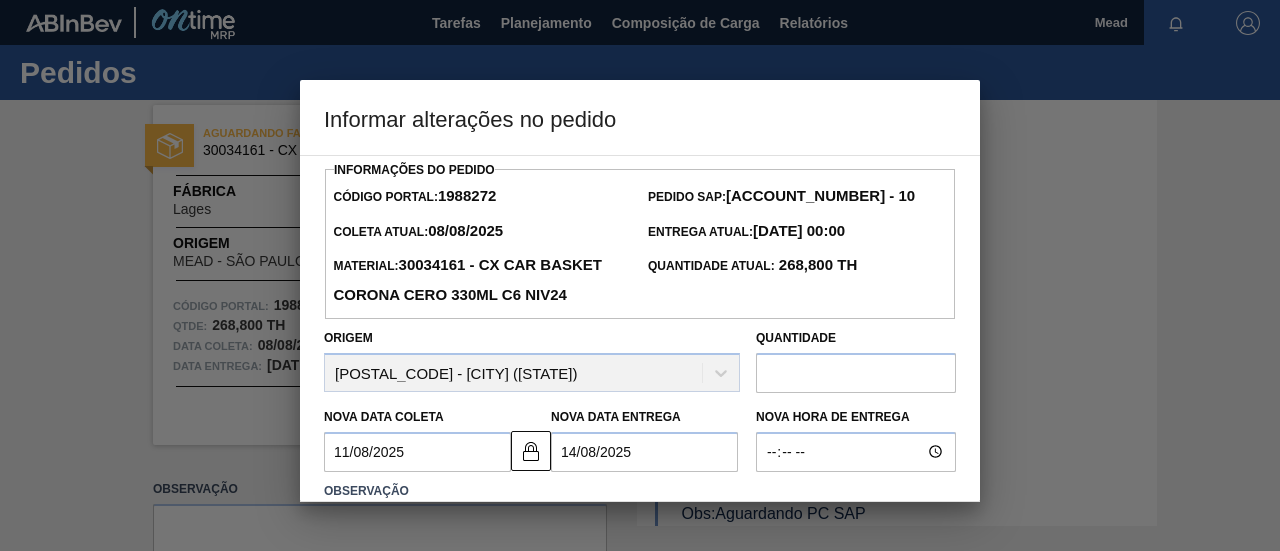 click on "11/08/2025" at bounding box center (417, 452) 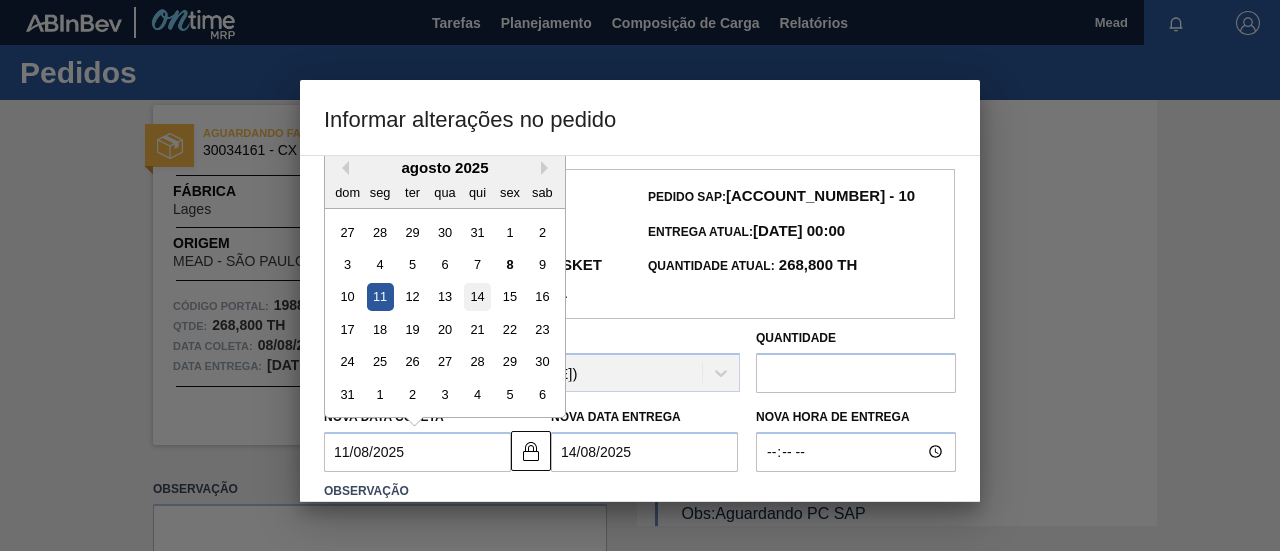 click on "14" at bounding box center [477, 296] 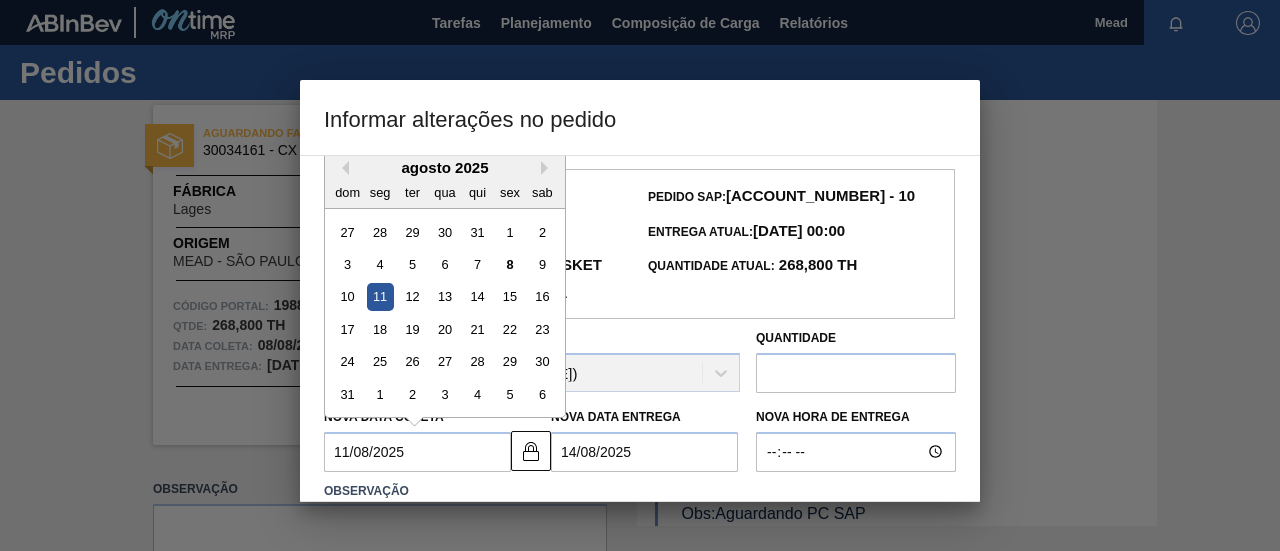 type on "14/08/2025" 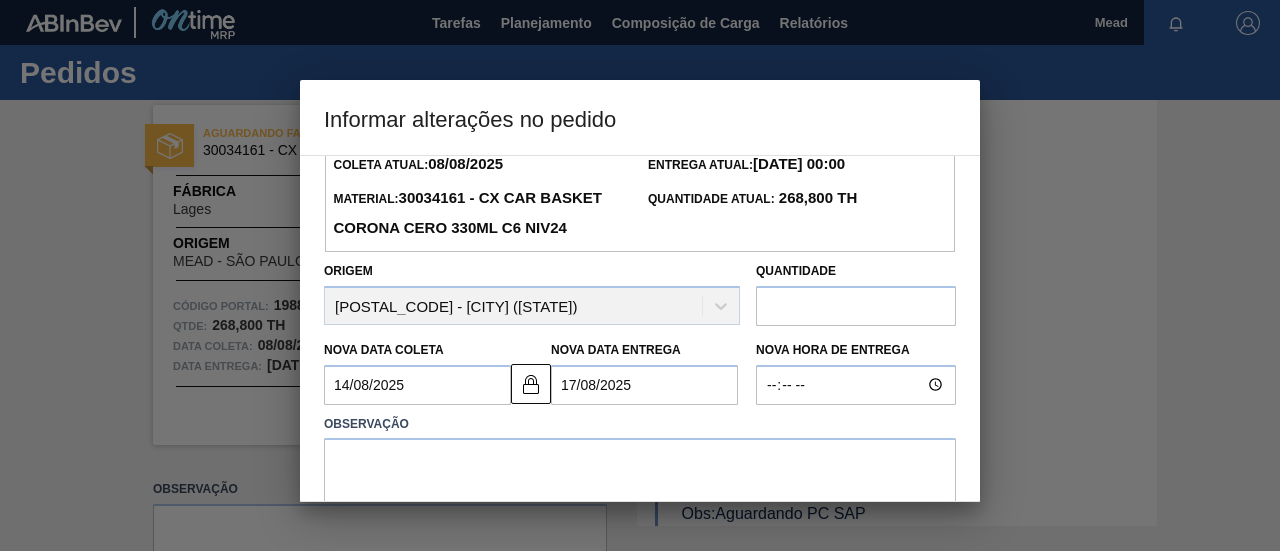 scroll, scrollTop: 186, scrollLeft: 0, axis: vertical 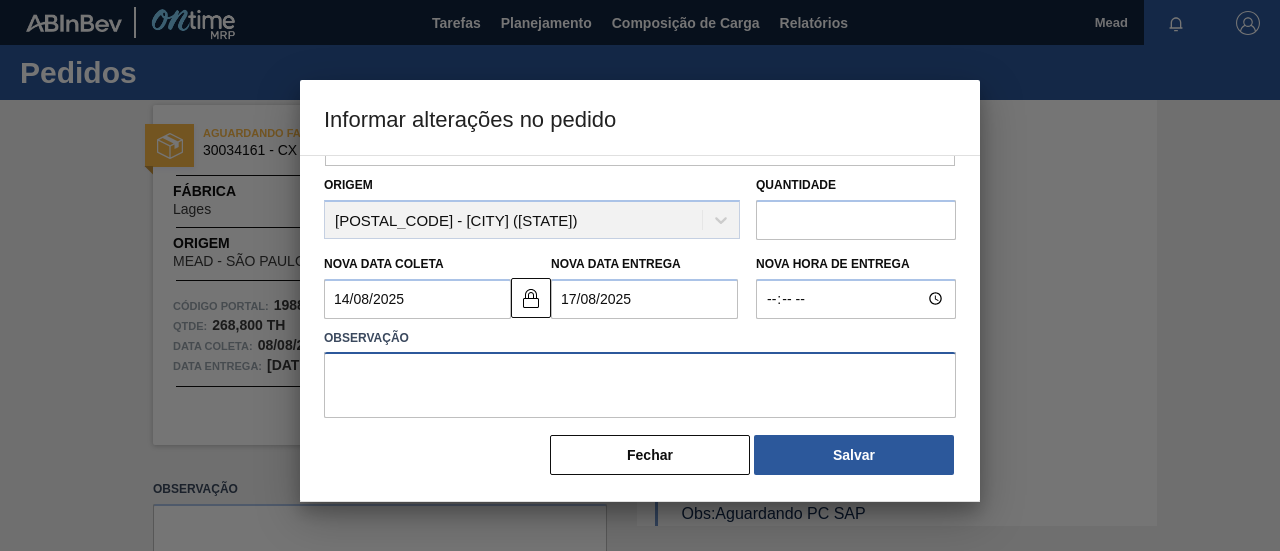click at bounding box center [640, 385] 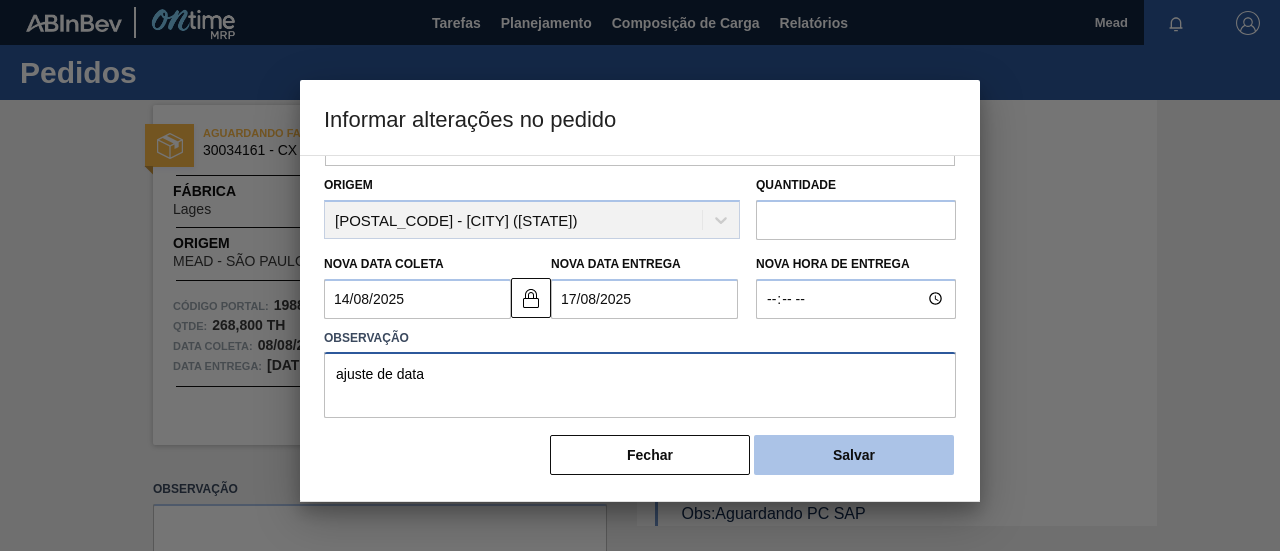 type on "ajuste de data" 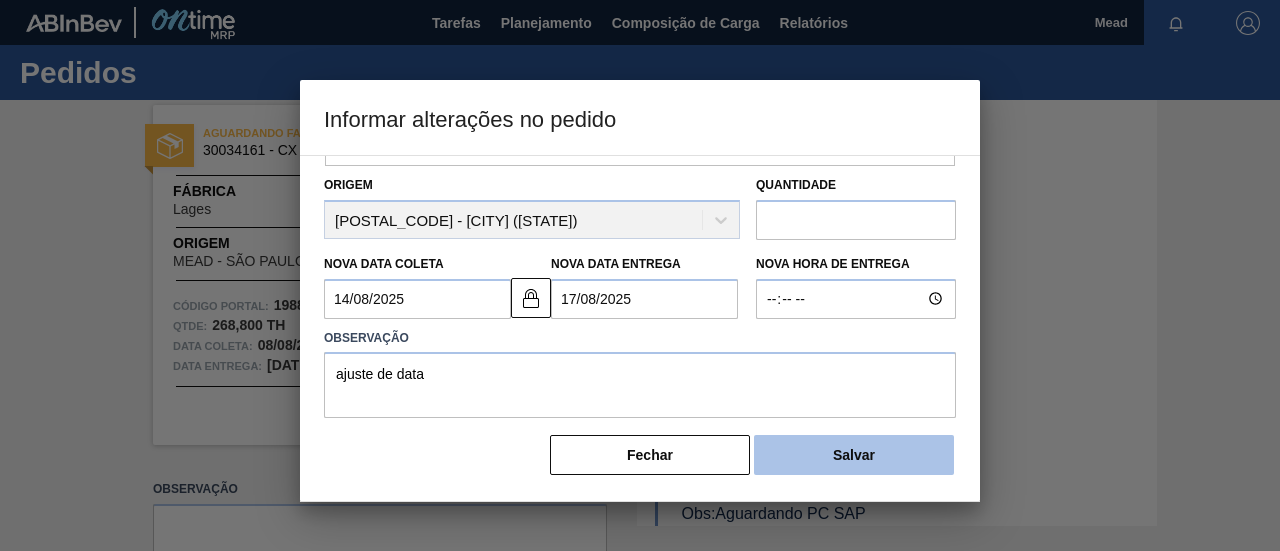 drag, startPoint x: 882, startPoint y: 445, endPoint x: 834, endPoint y: 445, distance: 48 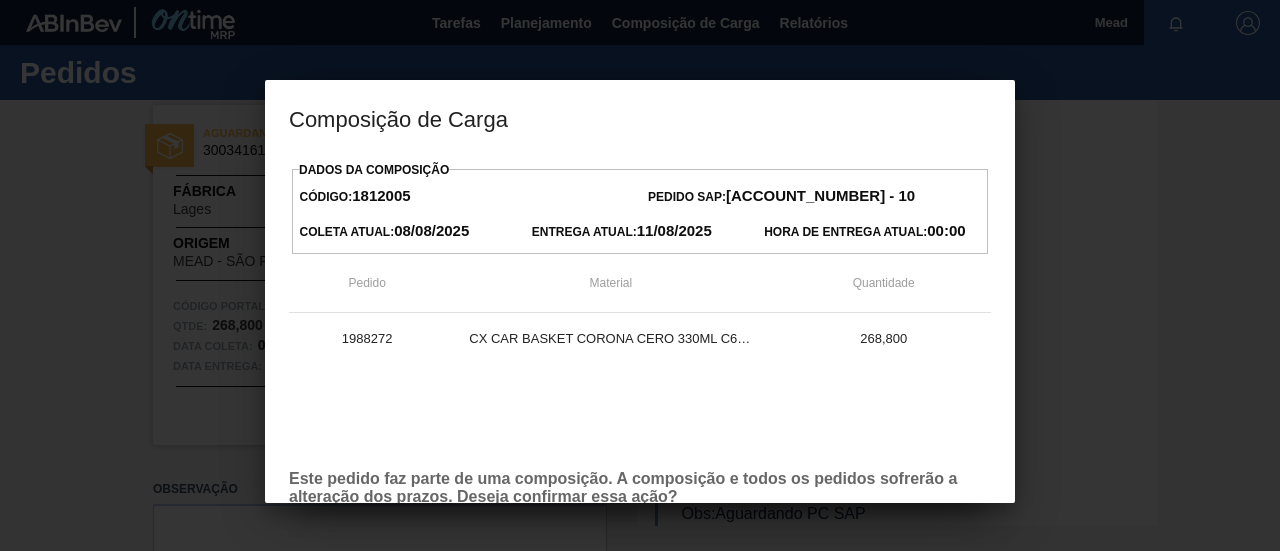 click on "1988272 CX CAR BASKET CORONA CERO 330ML C6 NIV24 268,800" at bounding box center [640, 383] 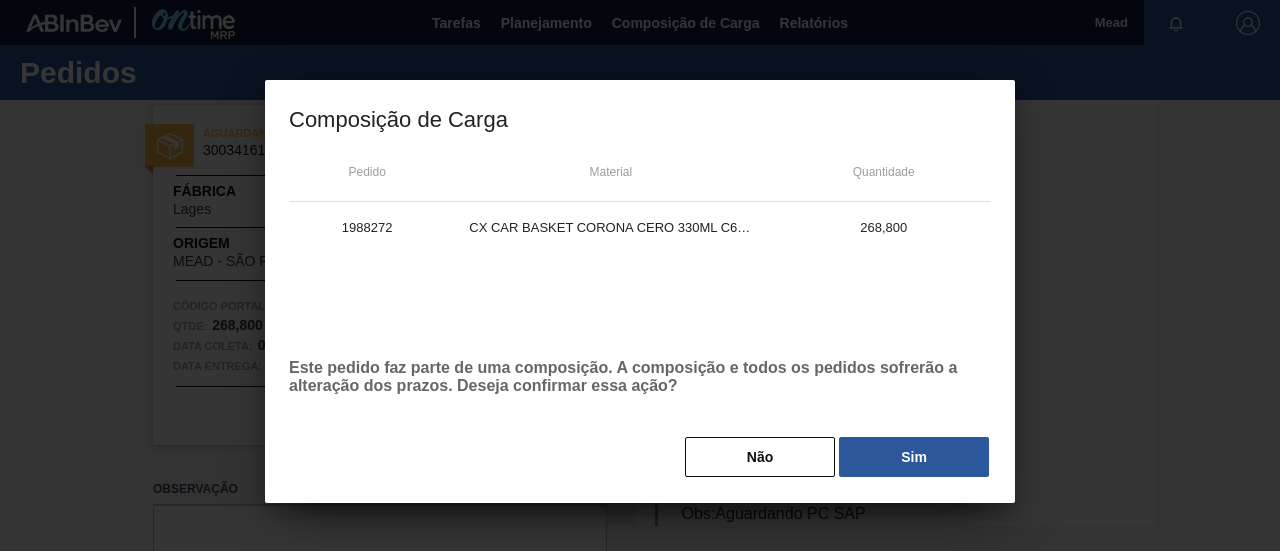 type 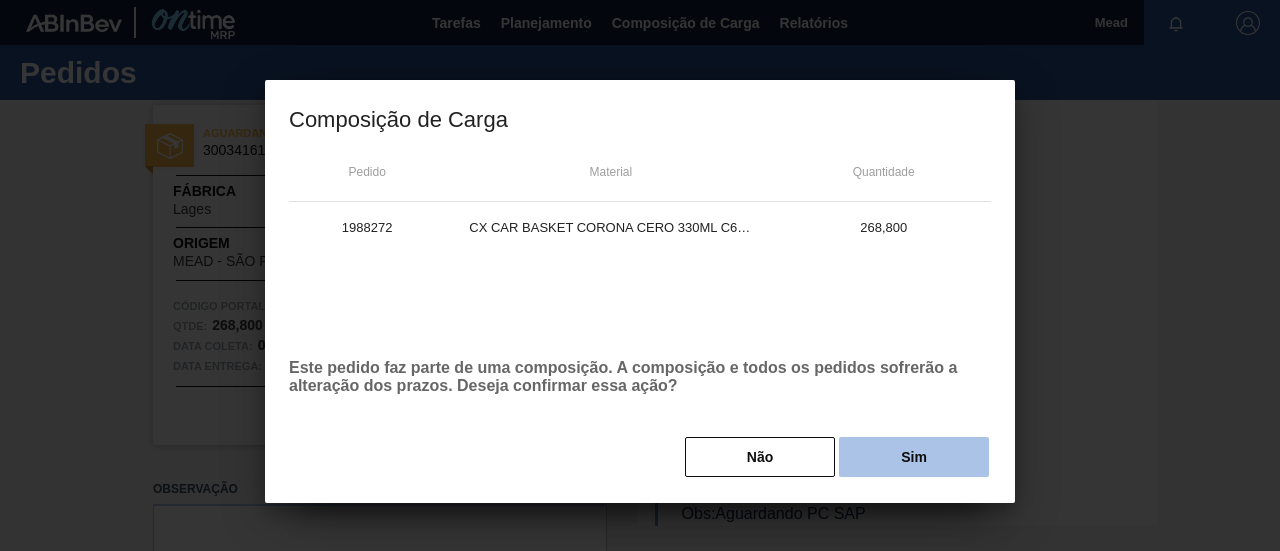 click on "Sim" at bounding box center (914, 457) 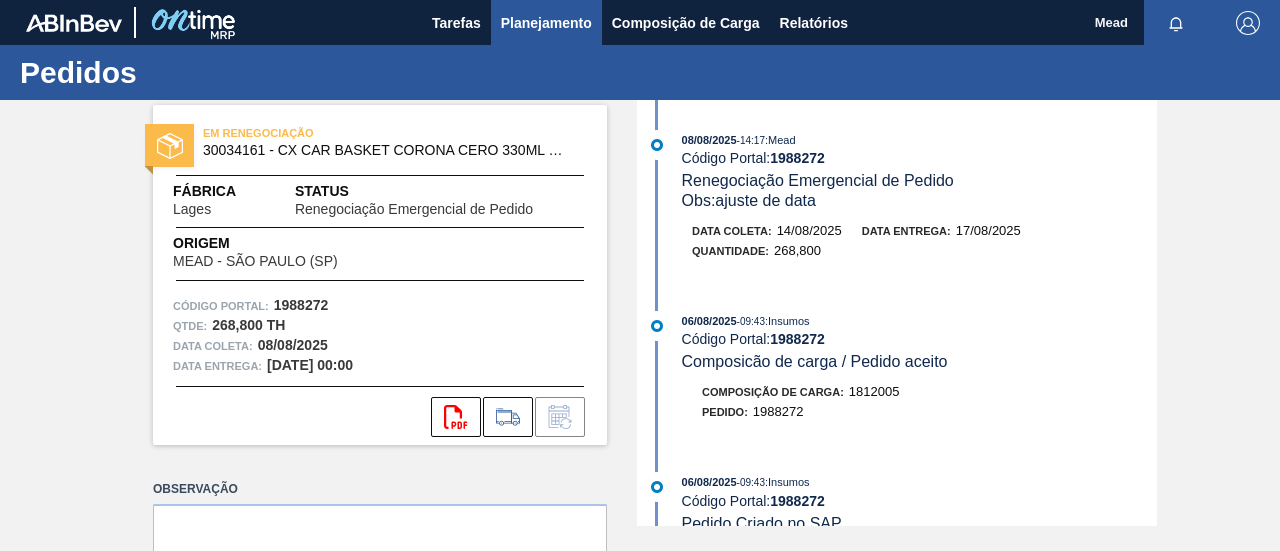 click on "Planejamento" at bounding box center (546, 23) 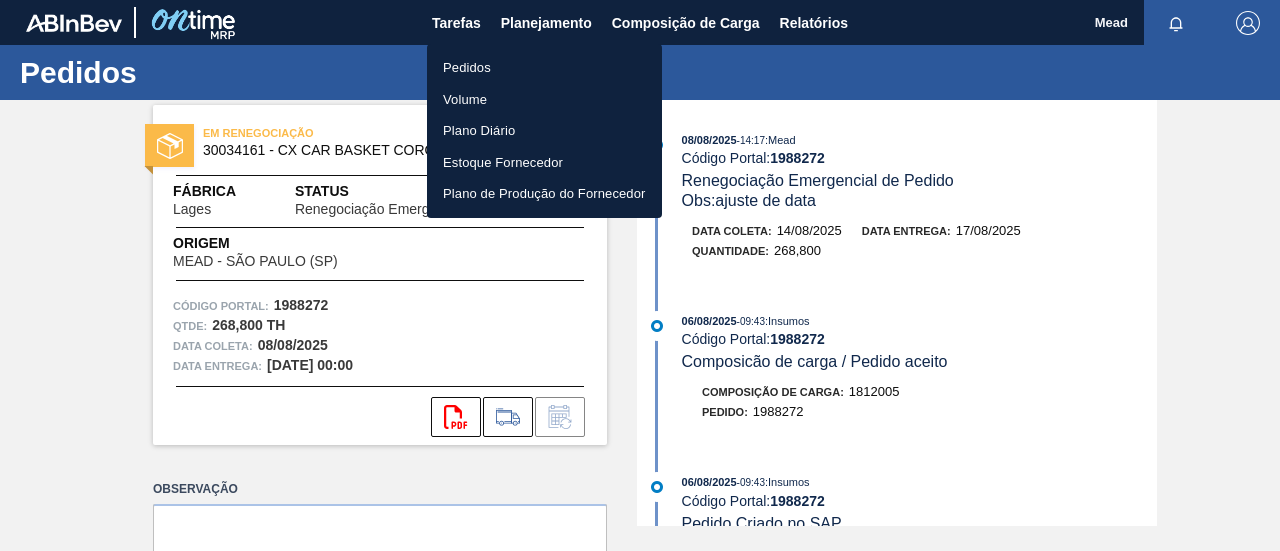 click on "Pedidos" at bounding box center [544, 68] 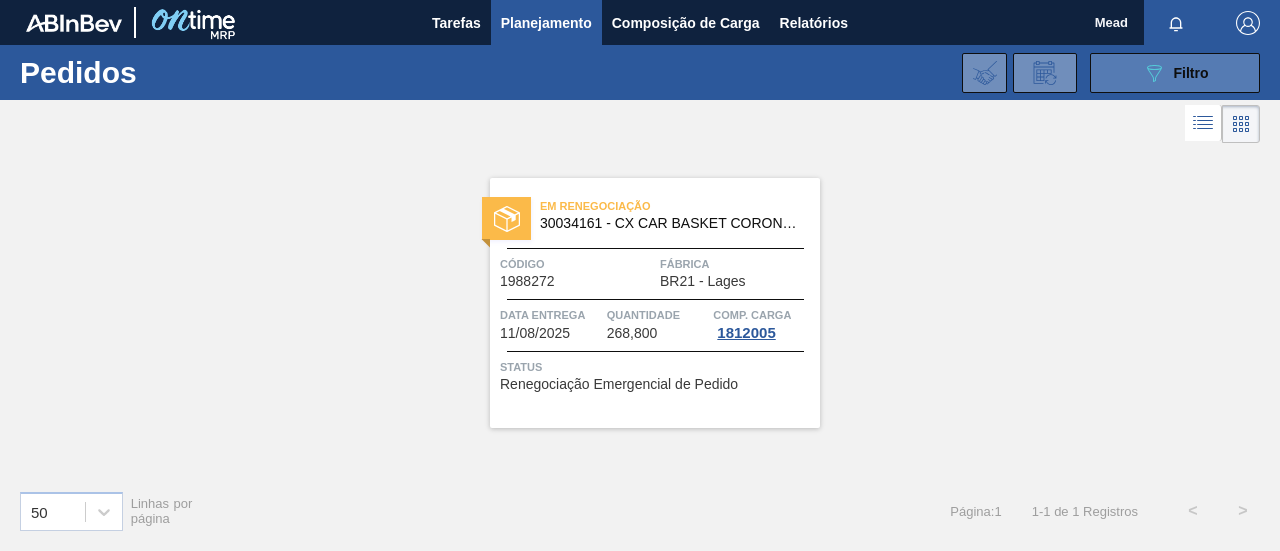 click on "089F7B8B-B2A5-4AFE-B5C0-19BA573D28AC Filtro" at bounding box center [1175, 73] 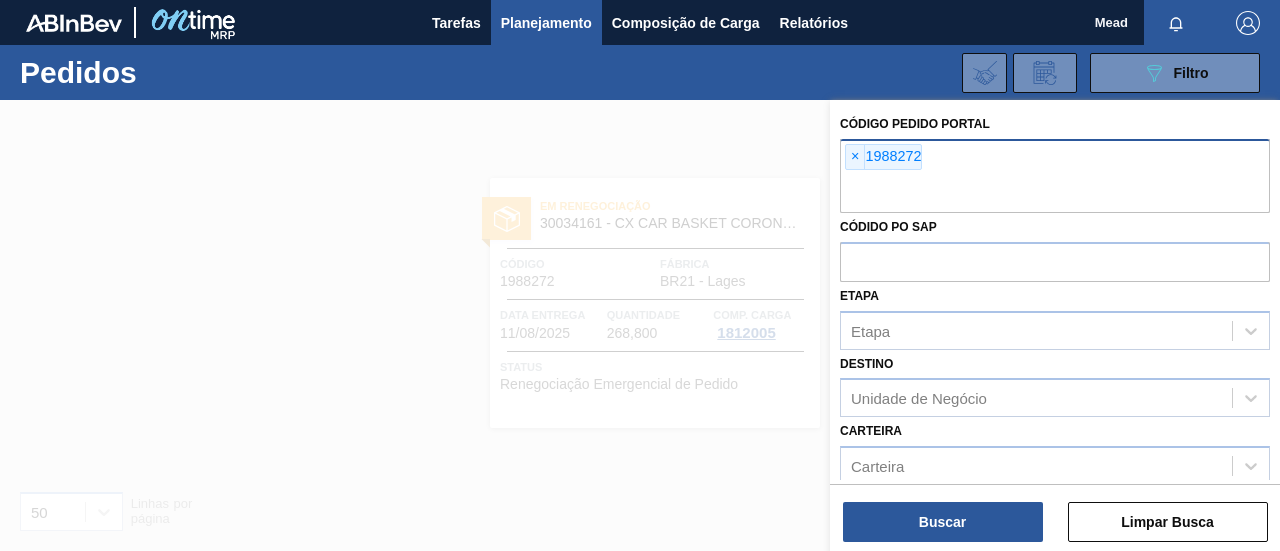 click on "×" at bounding box center [855, 157] 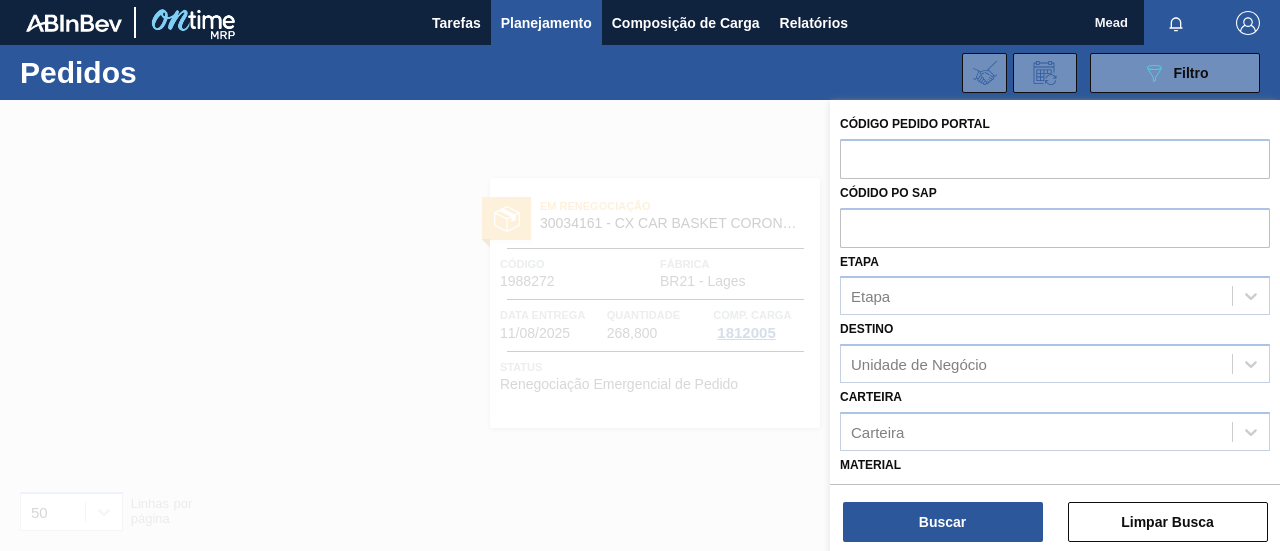paste on "1984213" 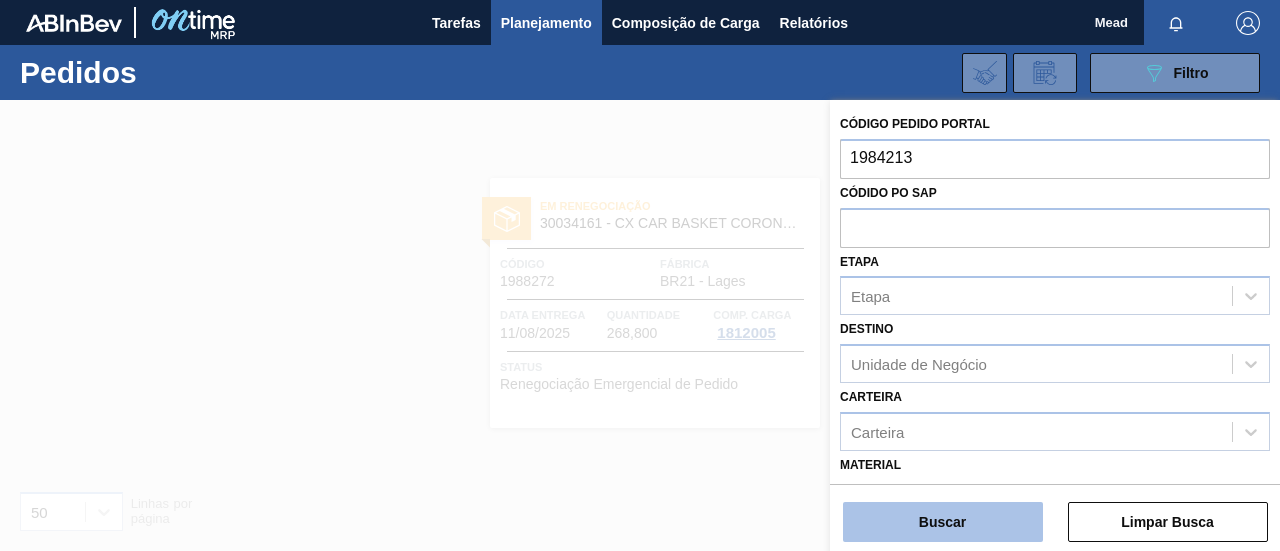 type on "1984213" 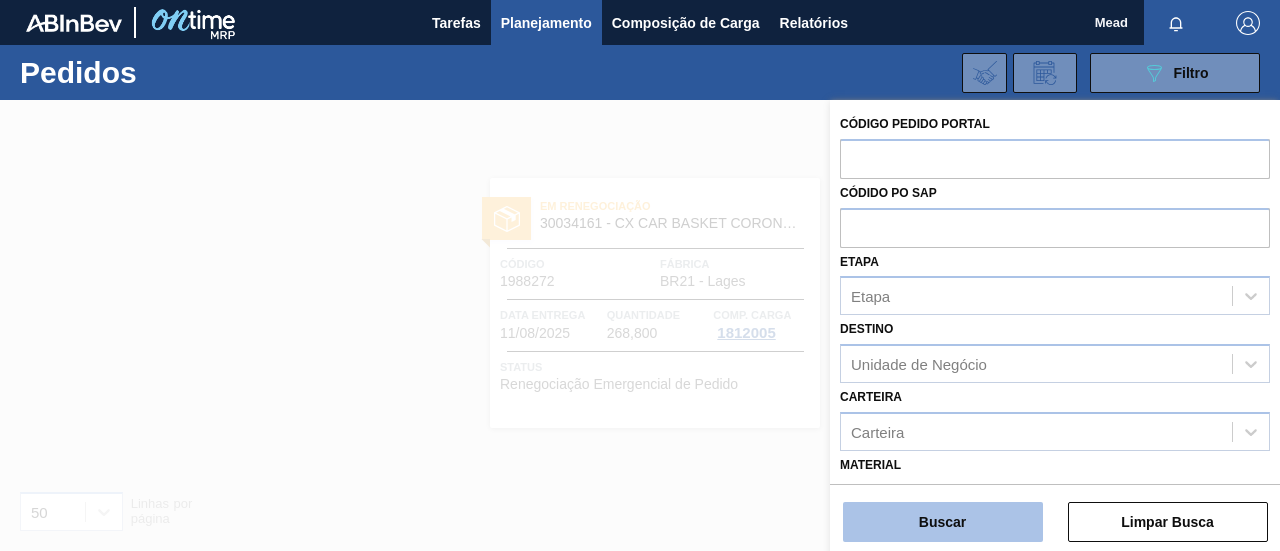click on "Buscar" at bounding box center [943, 522] 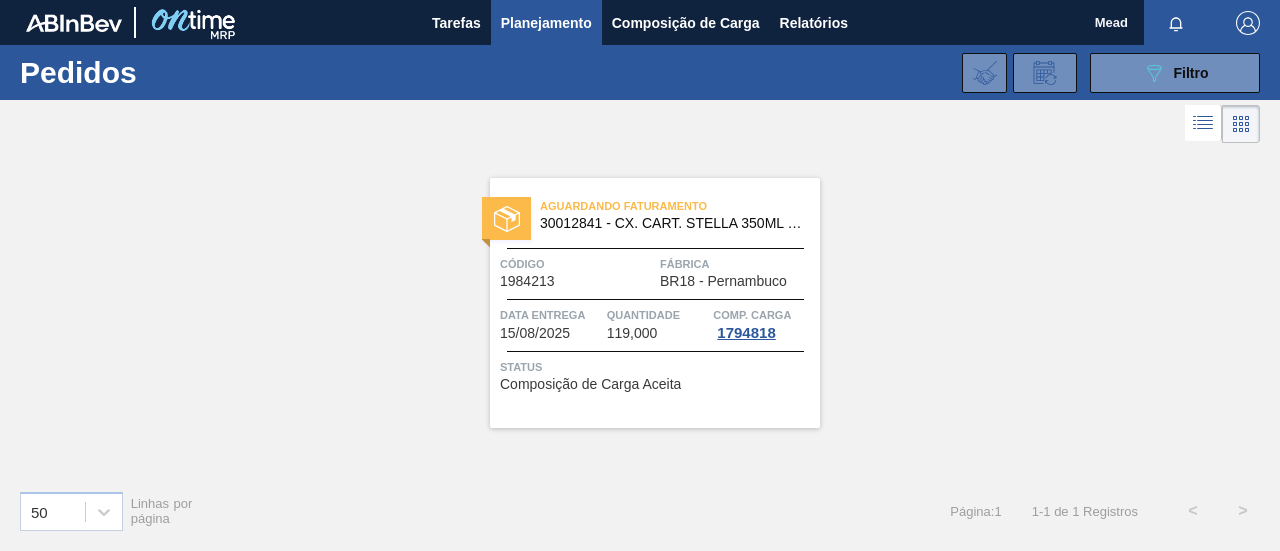 click on "119,000" at bounding box center [632, 333] 